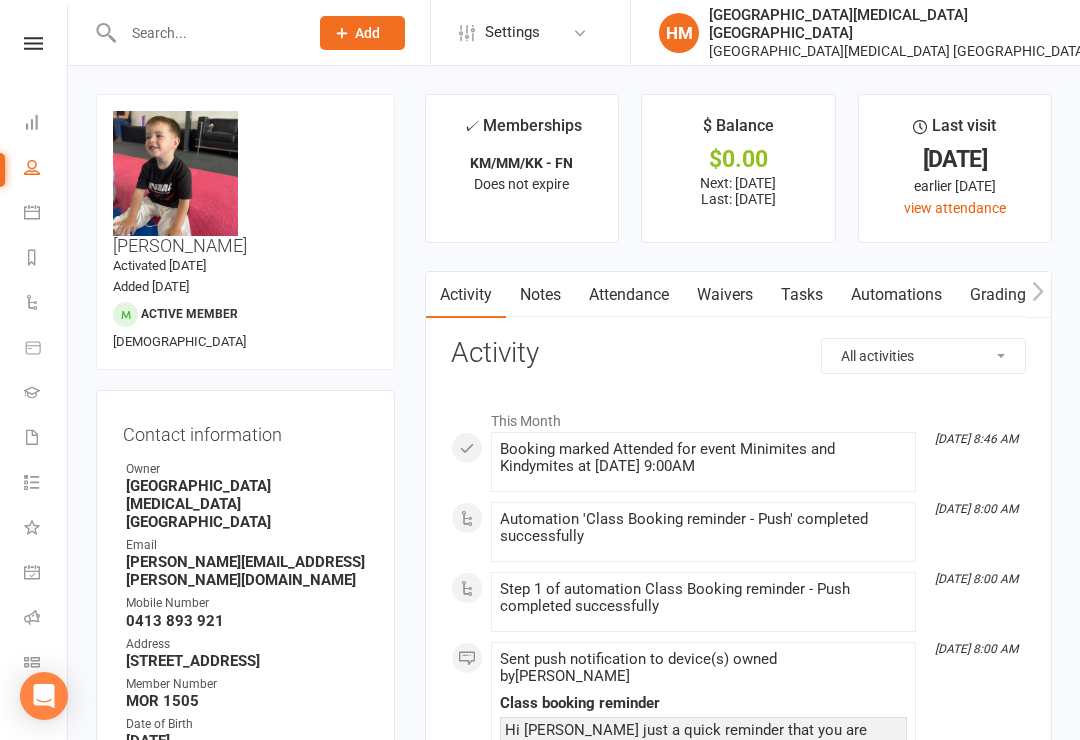 scroll, scrollTop: 1476, scrollLeft: 0, axis: vertical 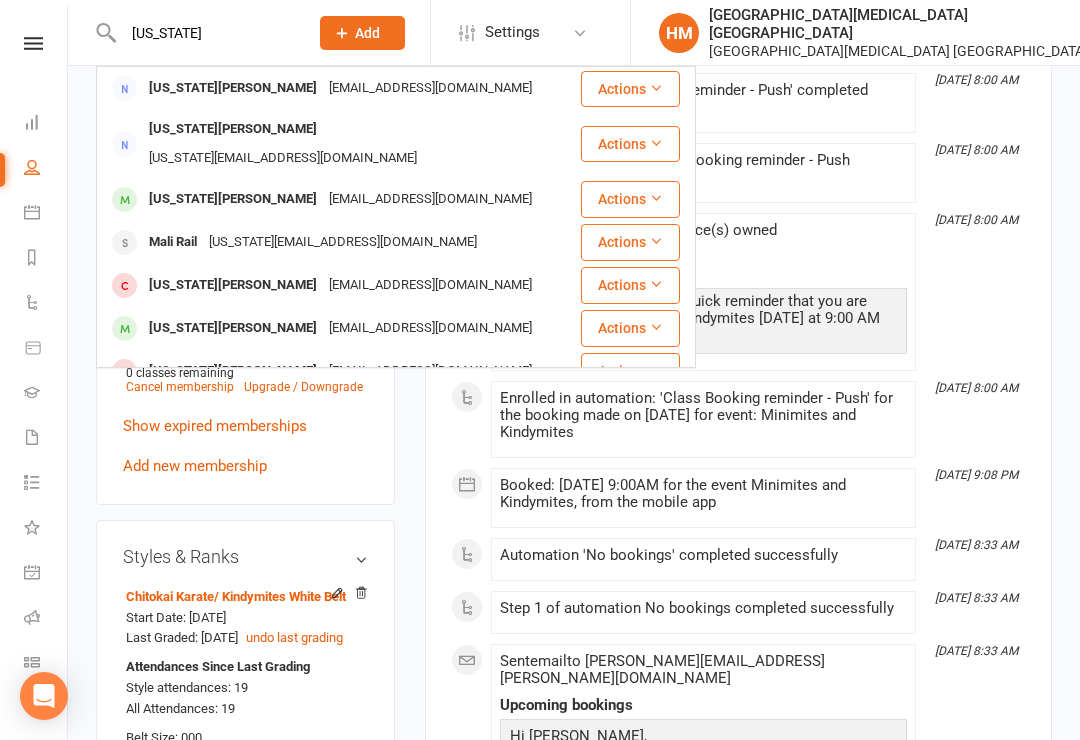 type on "[US_STATE]" 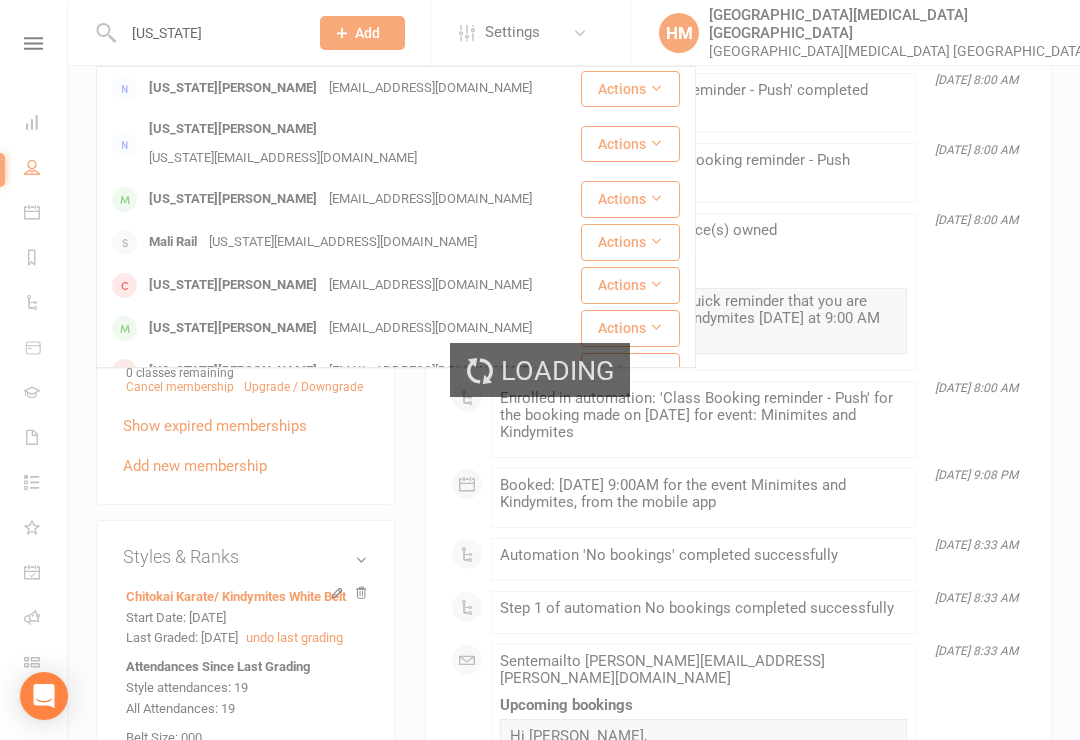 type 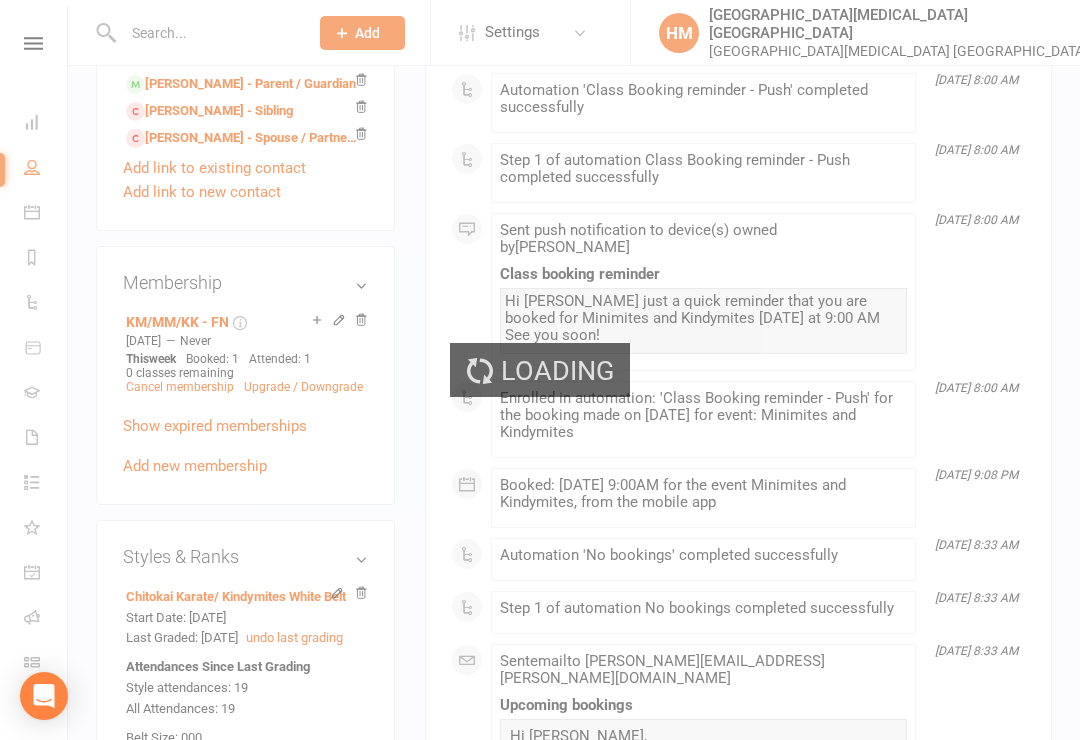 scroll, scrollTop: 0, scrollLeft: 0, axis: both 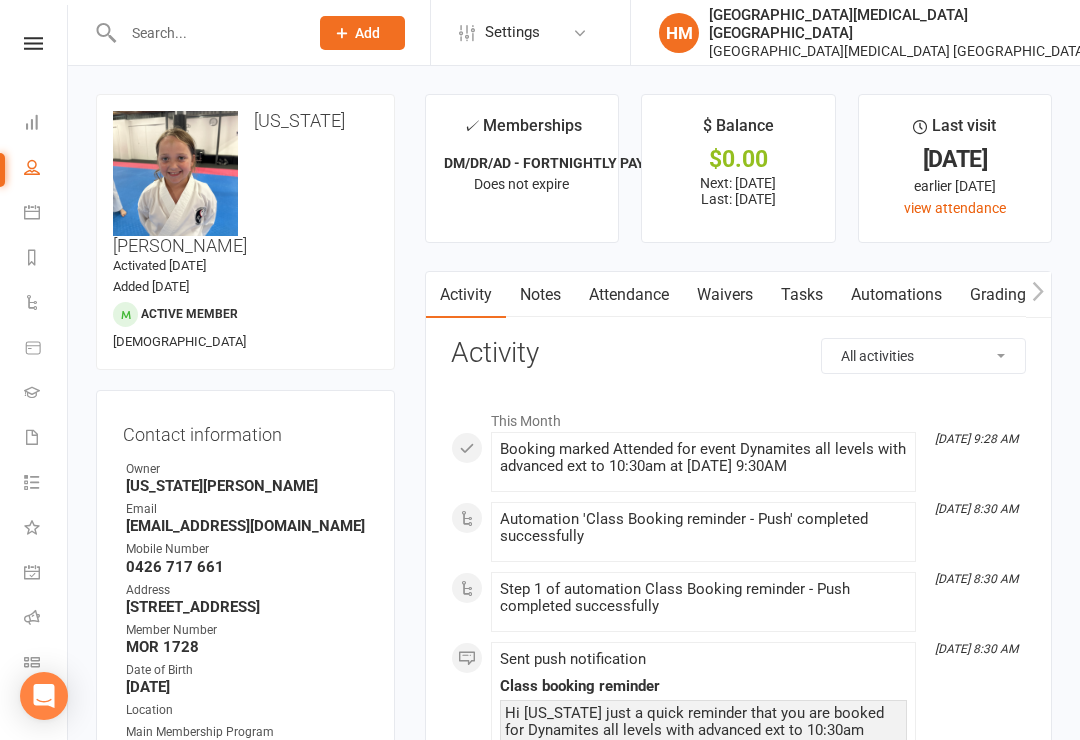 click on "Waivers" at bounding box center (725, 295) 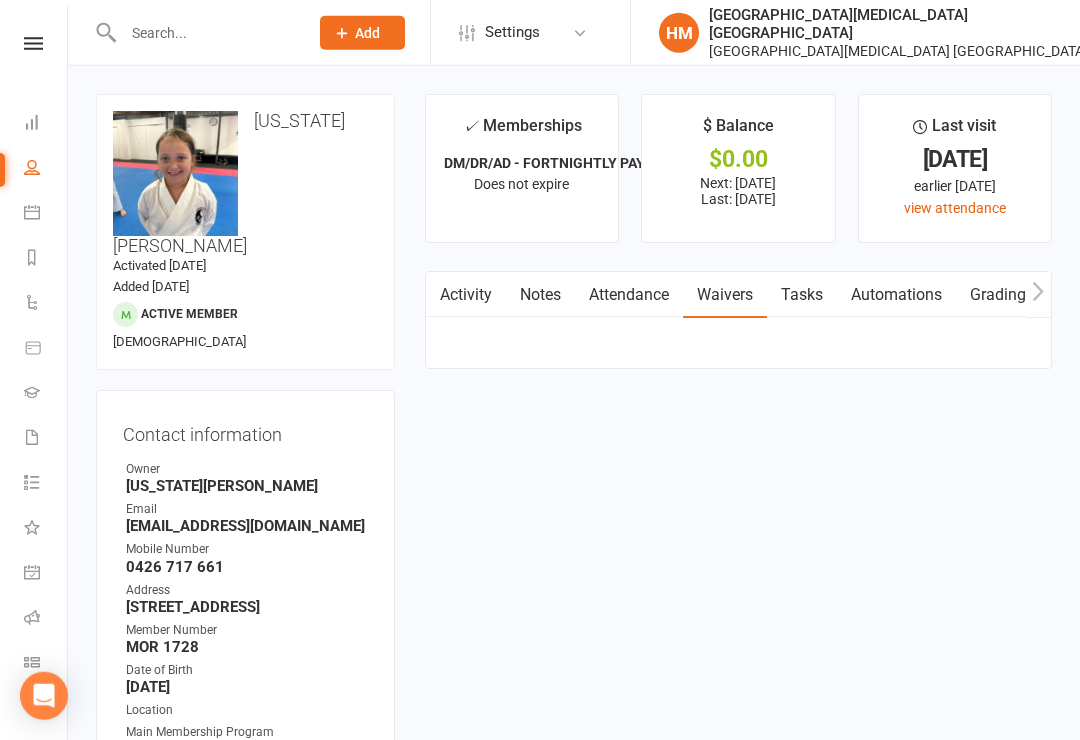 scroll, scrollTop: 31, scrollLeft: 0, axis: vertical 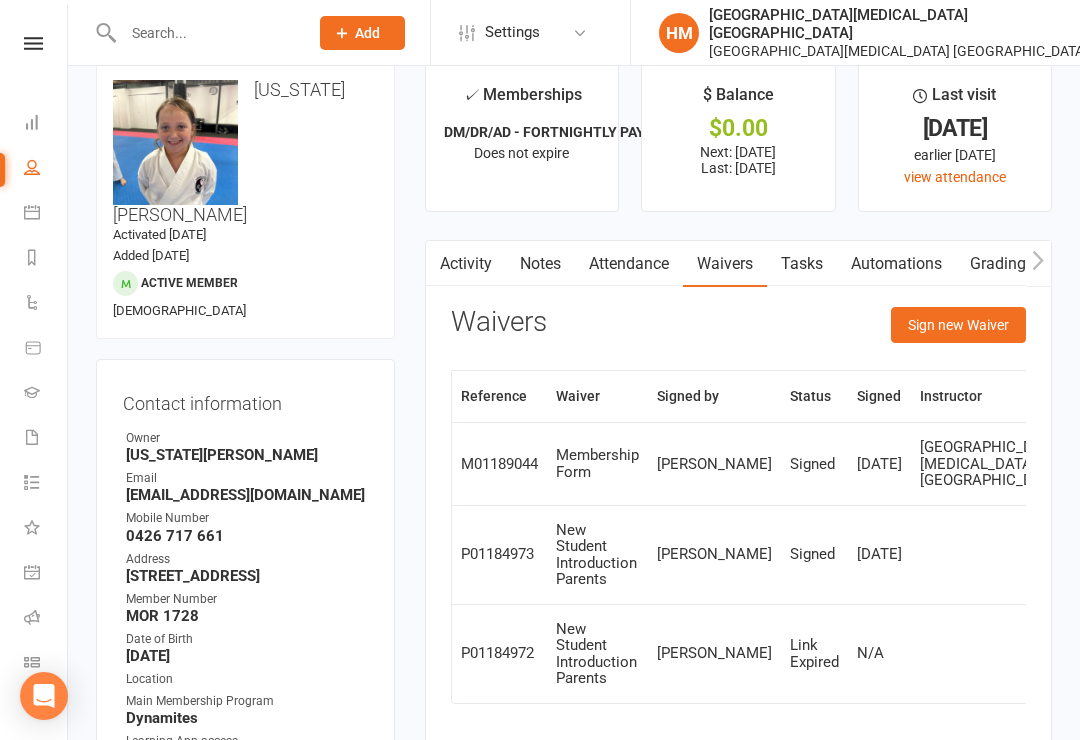 click on "Sign new Waiver" at bounding box center [958, 325] 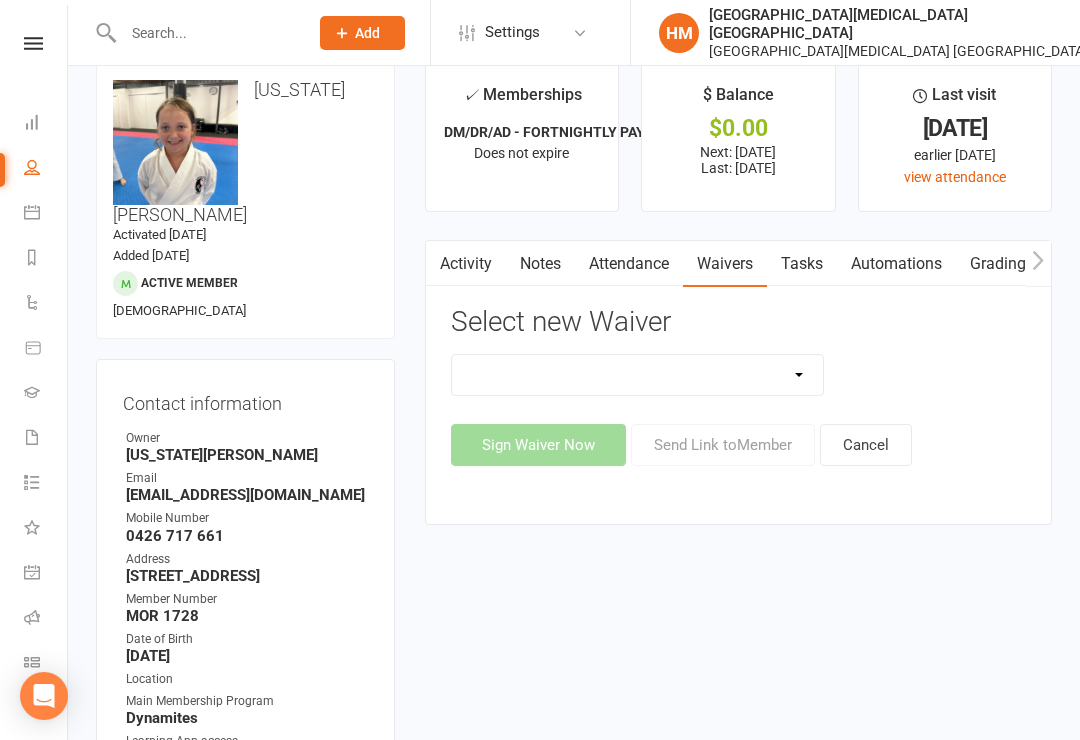 click on "App membership only Cancellation Form Change to payment frequency Fitness Challenge Goals Assessment Membership BBC Upgrade Form 12 months Membership Form Membership Form Kindymites/Minimites Membership Form ONLINE Registration ONLY Membership Form - parent part payment Membership PIF/Lesson Block Membership Upgrade Form Membership Upgrade Form Black Belt Club 12 months New Student Introduction Adults New Student Introduction Parents Request to Suspend Membership Special Events Update Of Payment Details" at bounding box center (638, 375) 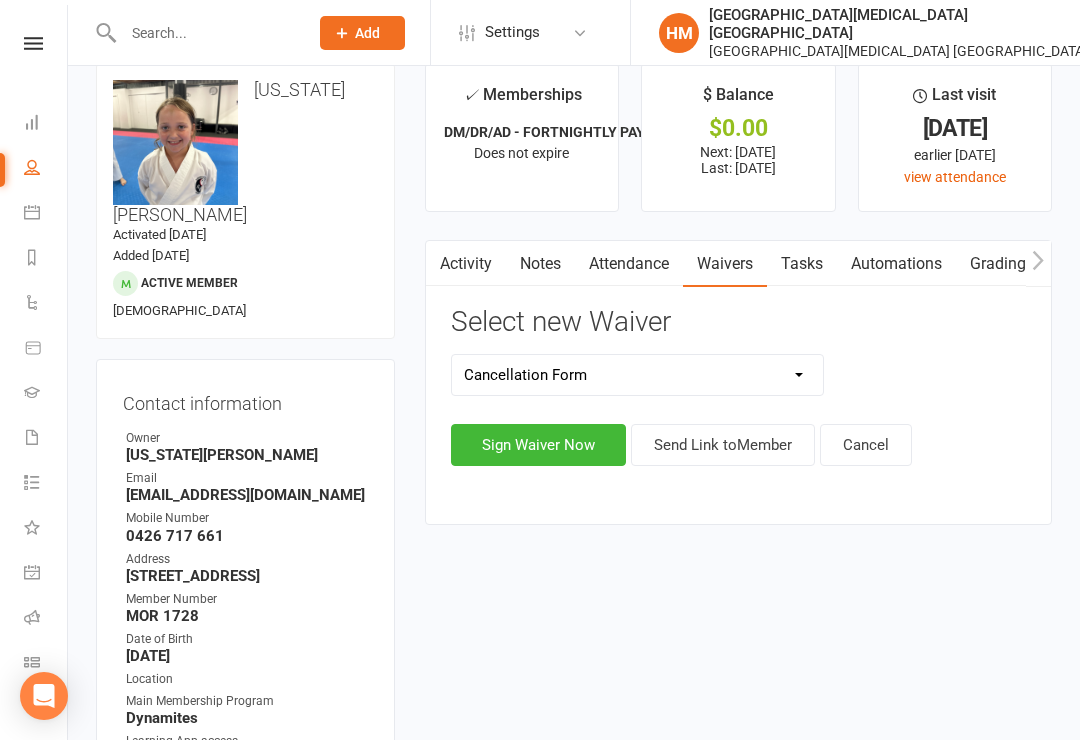 click on "Sign Waiver Now" at bounding box center (538, 445) 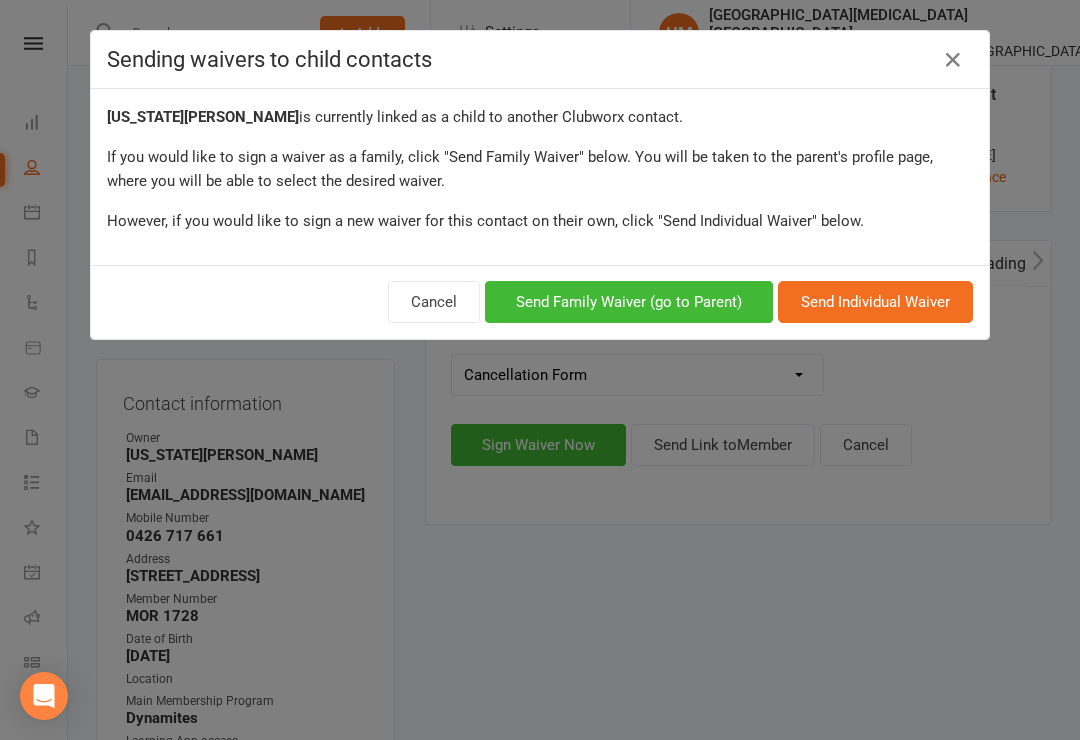 click on "Send Family Waiver (go to Parent)" at bounding box center (629, 302) 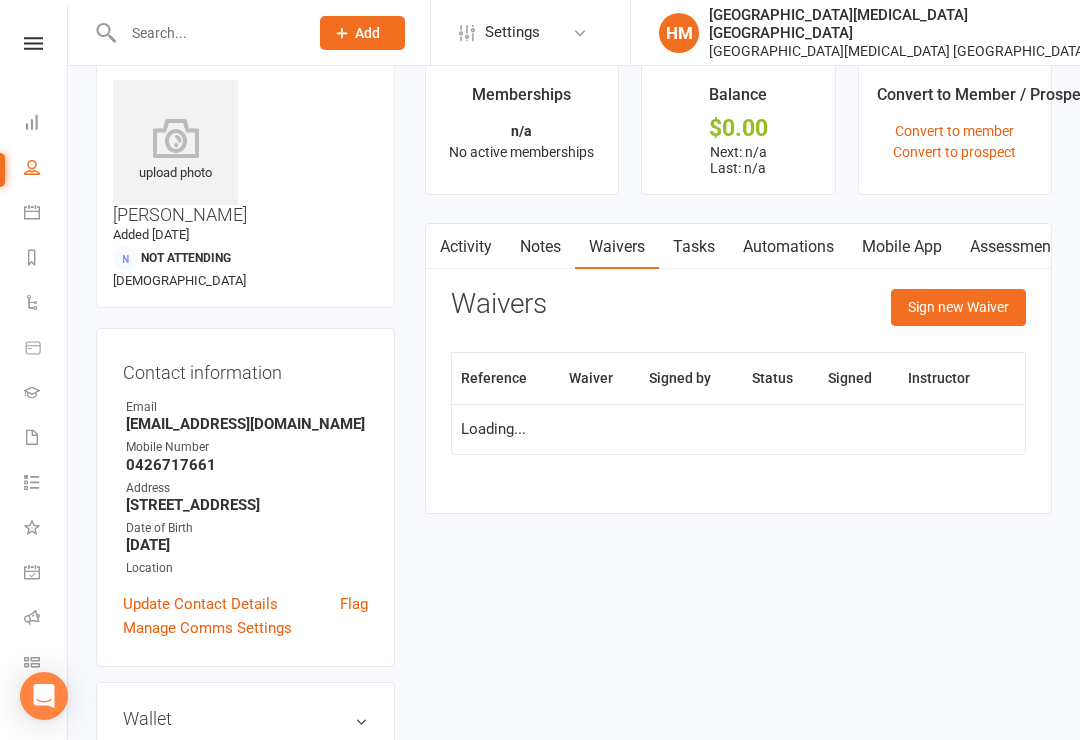 scroll, scrollTop: 0, scrollLeft: 0, axis: both 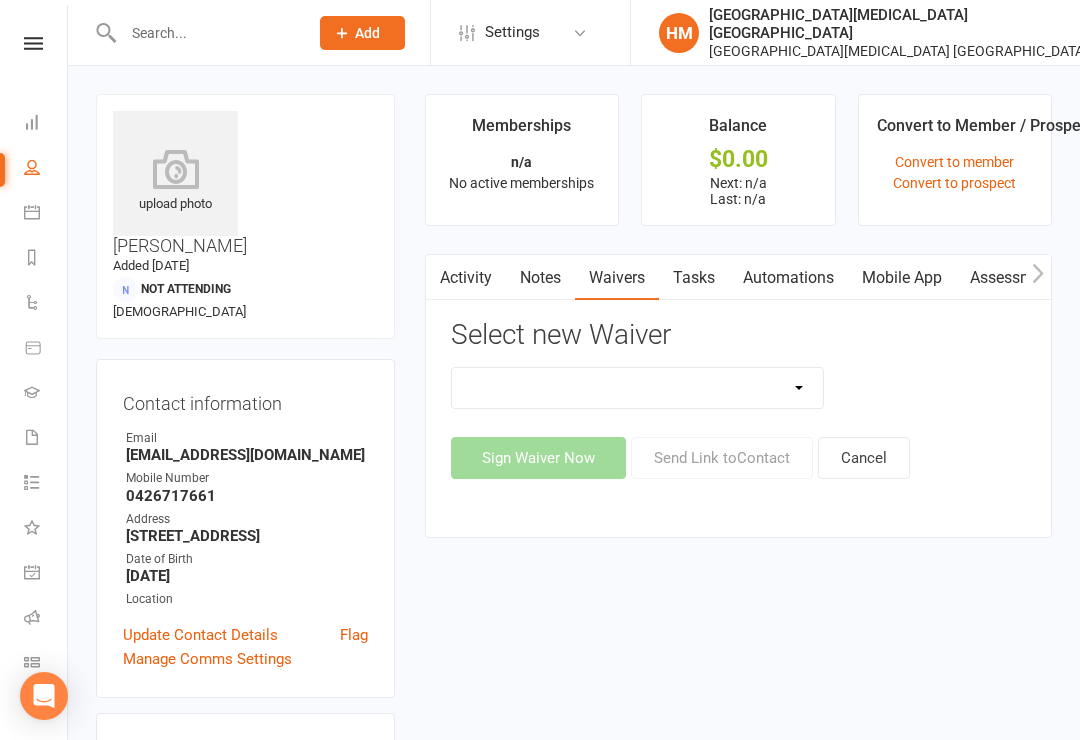 click on "App membership only Cancellation Form Change to payment frequency Fitness Challenge Goals Assessment Membership BBC Upgrade Form 12 months Membership Form Membership Form Kindymites/Minimites Membership Form ONLINE Registration ONLY Membership Form - parent part payment Membership PIF/Lesson Block Membership Upgrade Form Membership Upgrade Form Black Belt Club 12 months Request to Suspend Membership Update Of Payment Details" at bounding box center (638, 388) 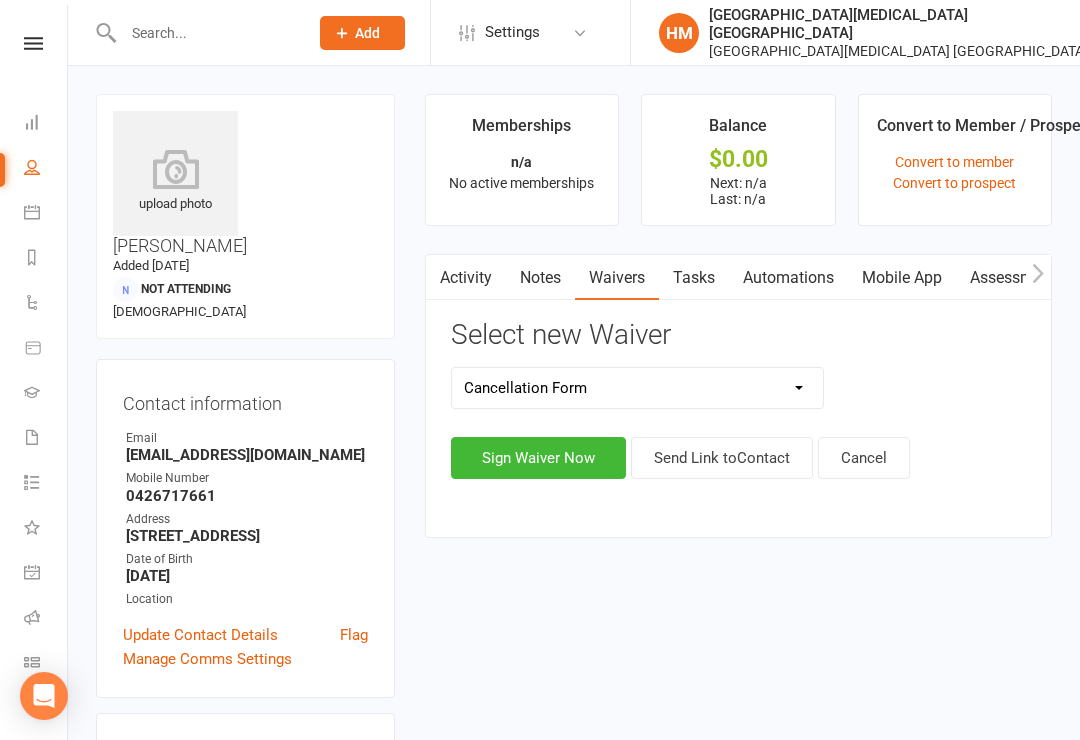 click on "Sign Waiver Now" at bounding box center [538, 458] 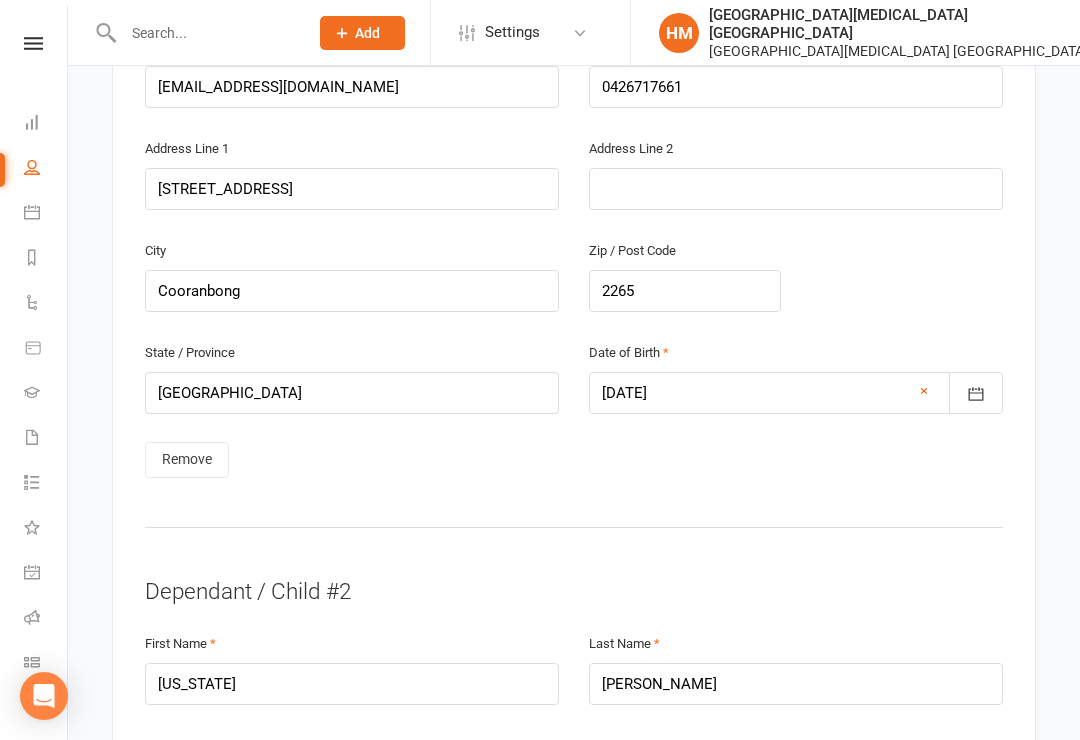scroll, scrollTop: 1650, scrollLeft: 0, axis: vertical 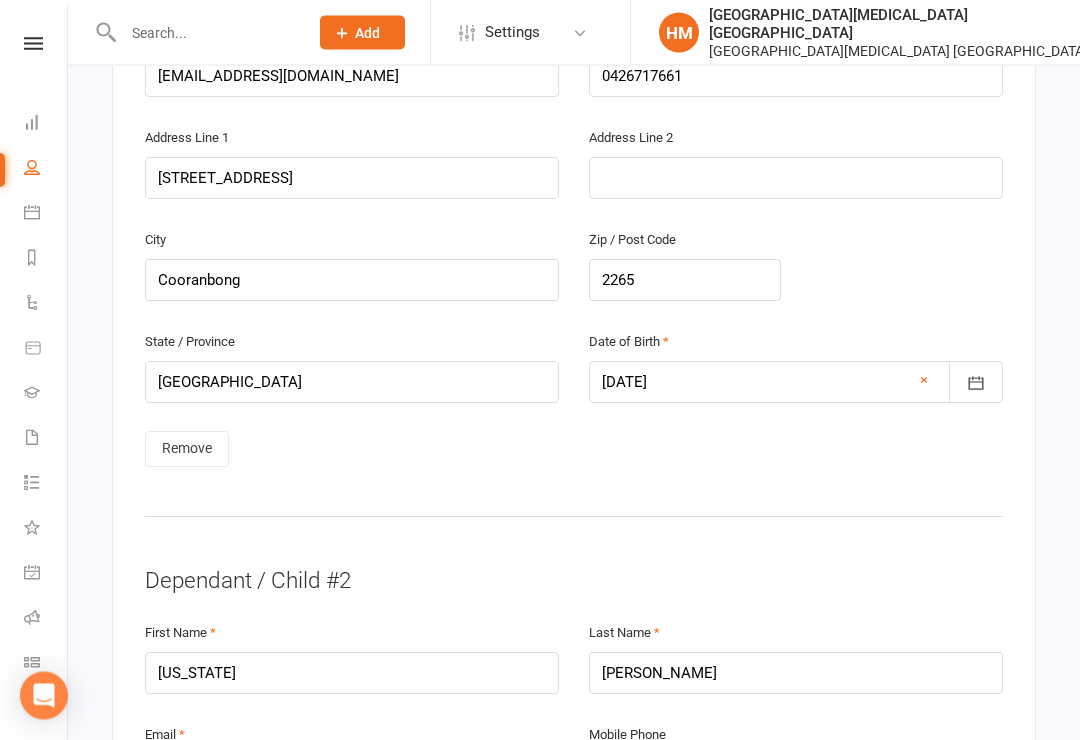 click on "Remove" at bounding box center [187, 450] 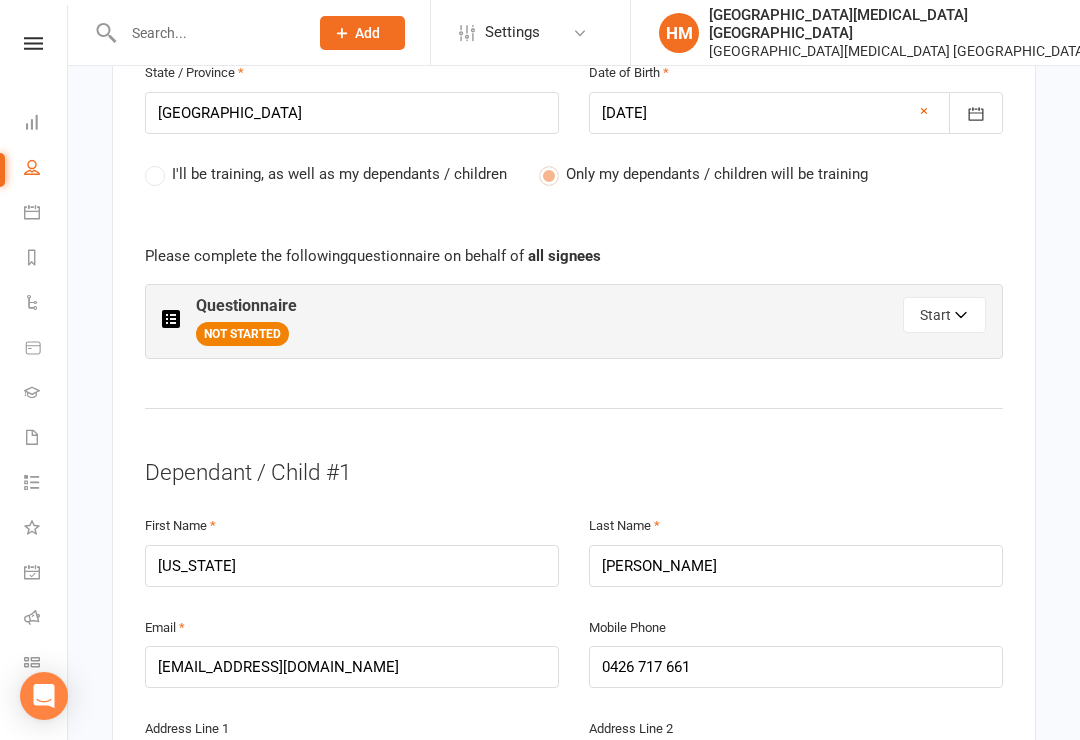 scroll, scrollTop: 940, scrollLeft: 0, axis: vertical 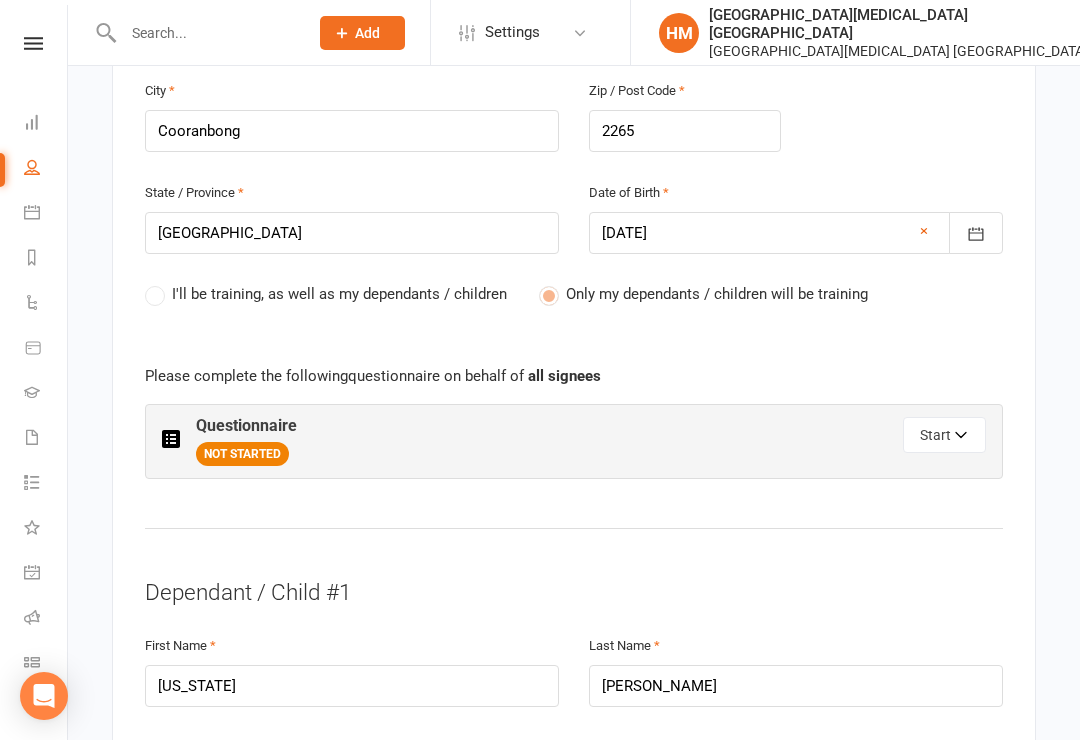 click on "Start" at bounding box center (944, 435) 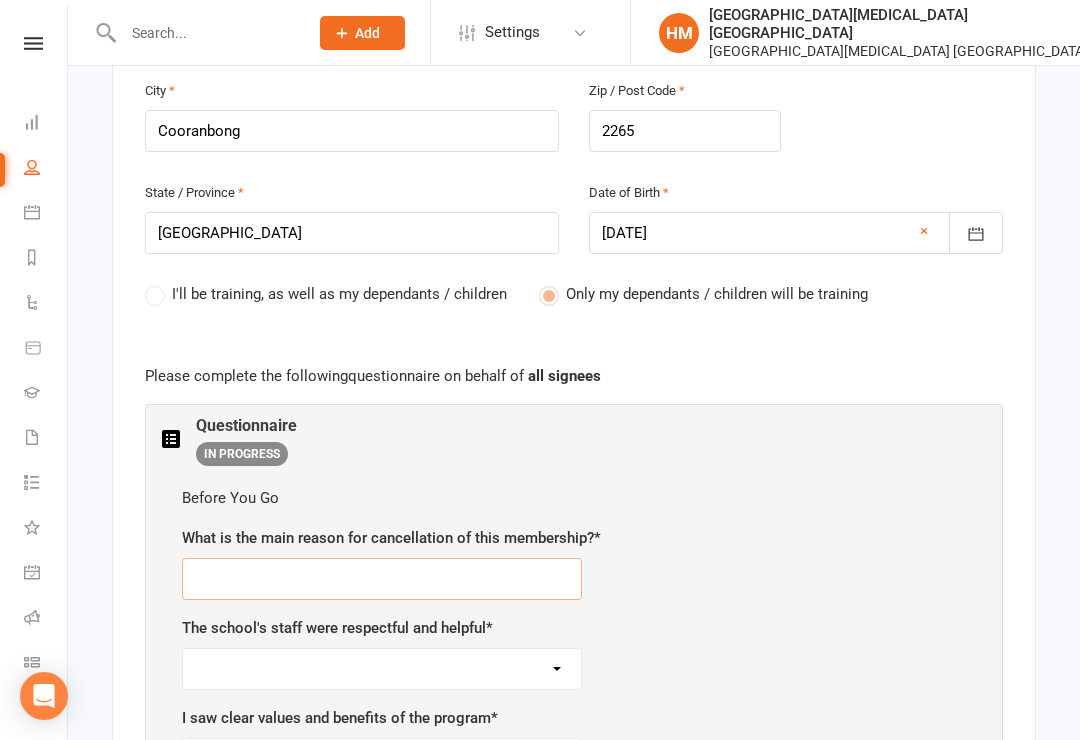 click at bounding box center [382, 579] 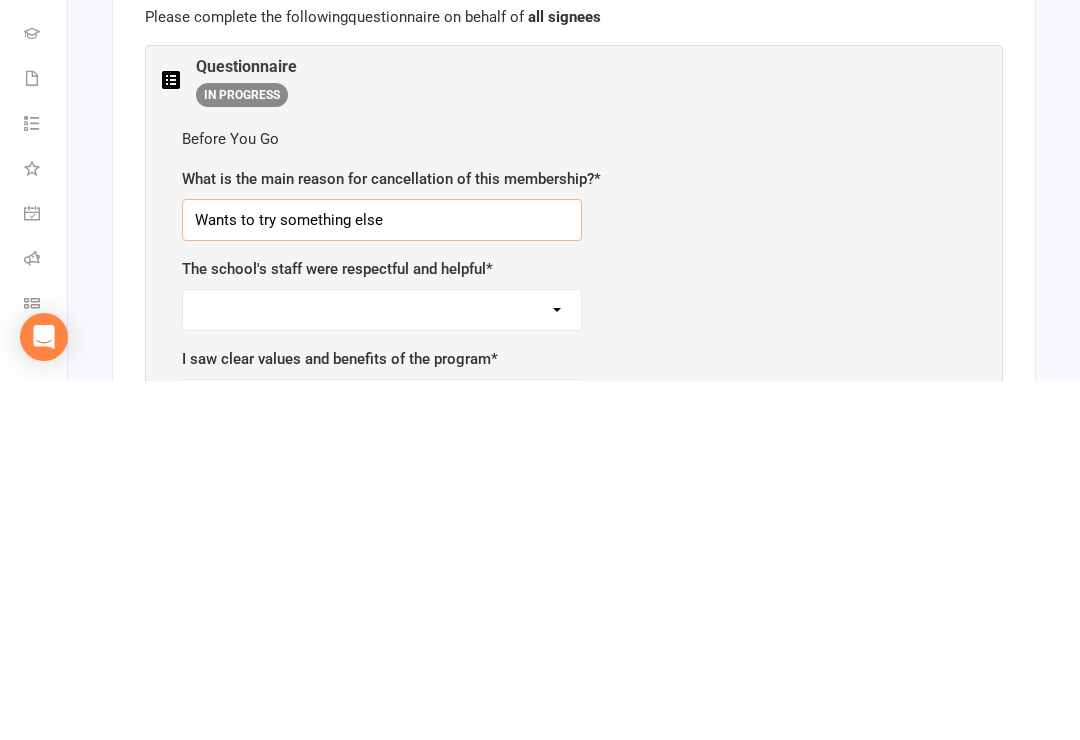 scroll, scrollTop: 946, scrollLeft: 0, axis: vertical 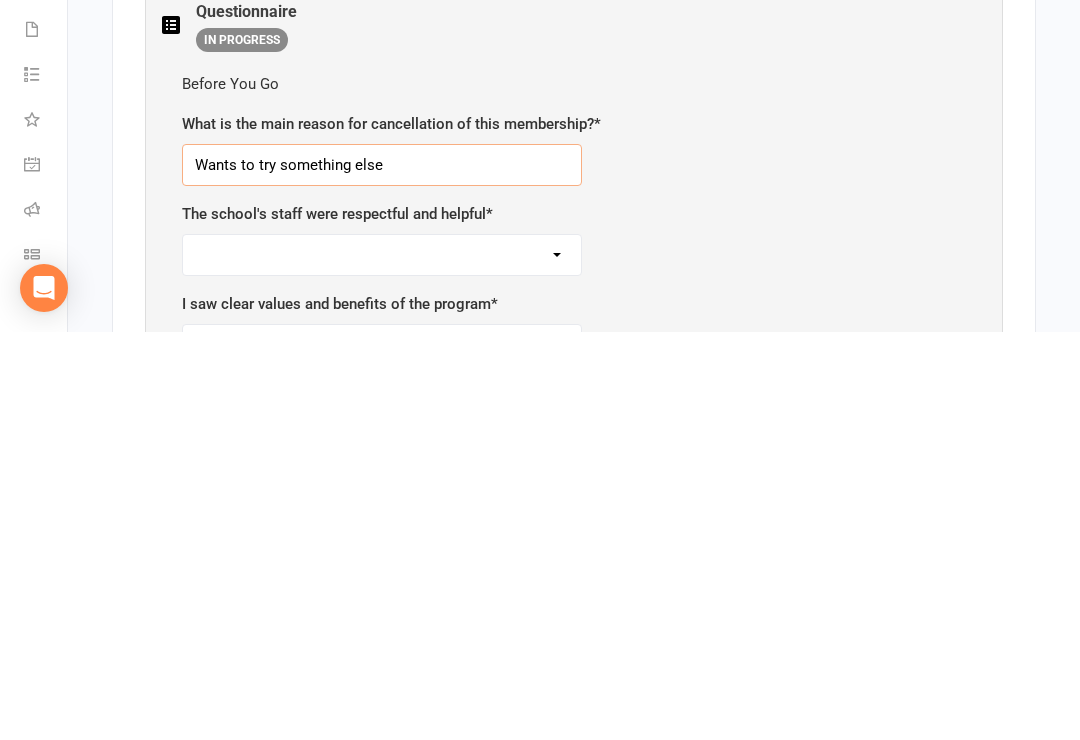 type on "Wants to try something else" 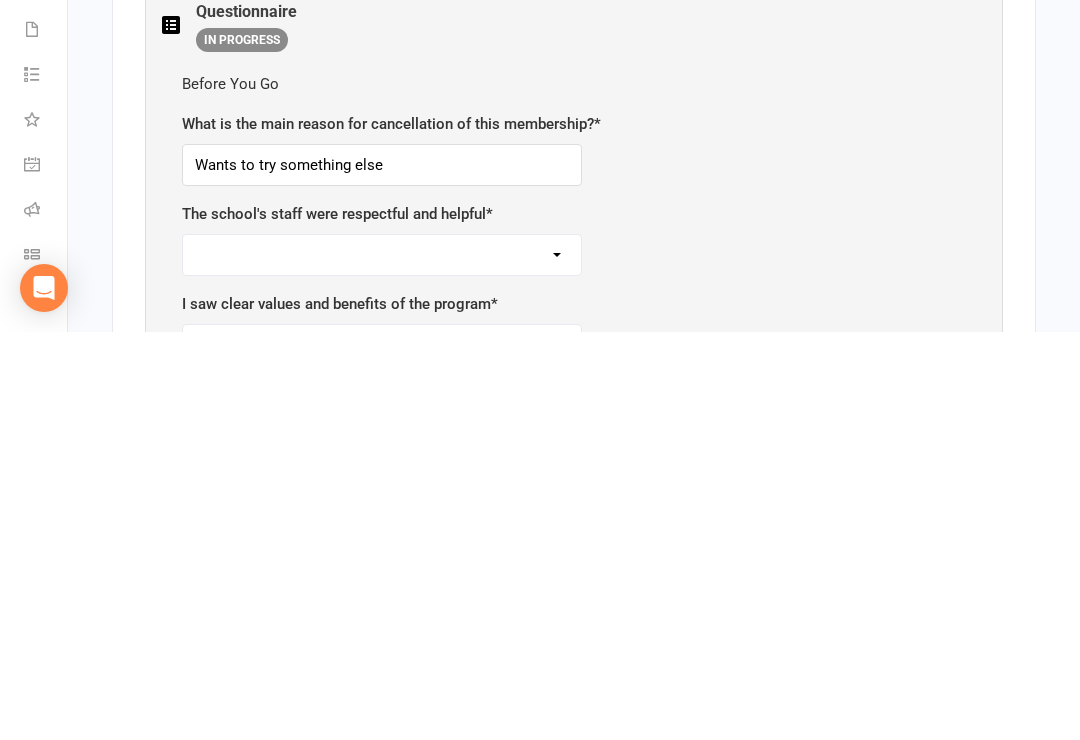 click on "Strongly agree Agree Neutral Disagree Strongly disagree" at bounding box center [382, 663] 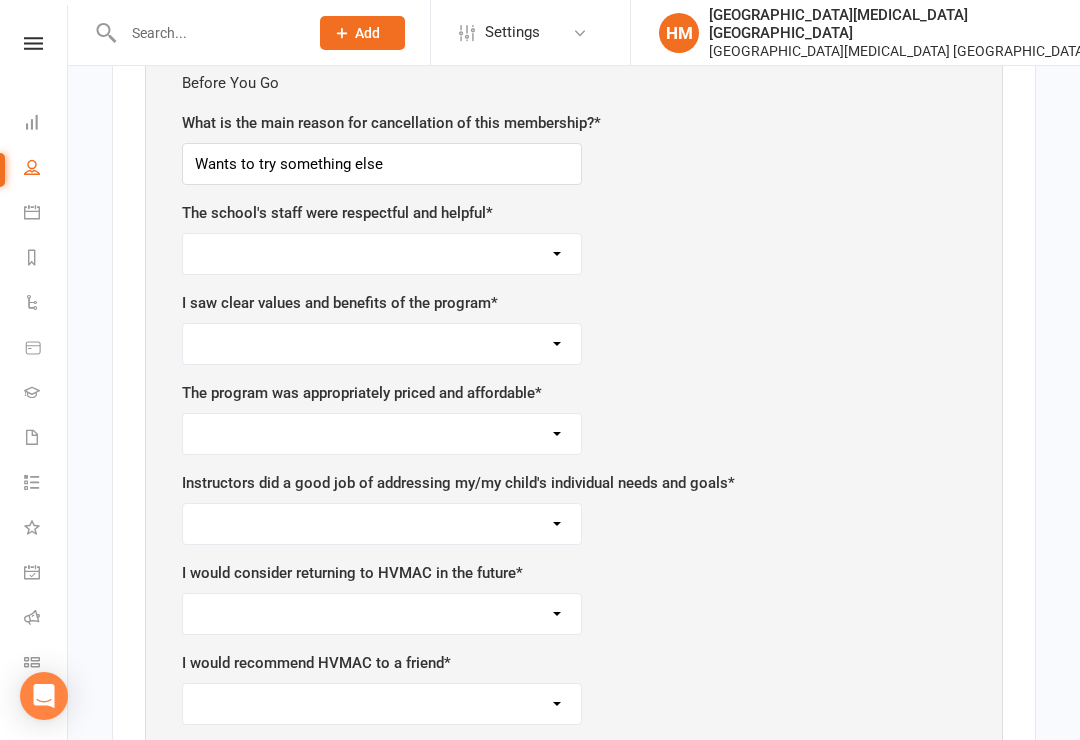 select on "Strongly agree" 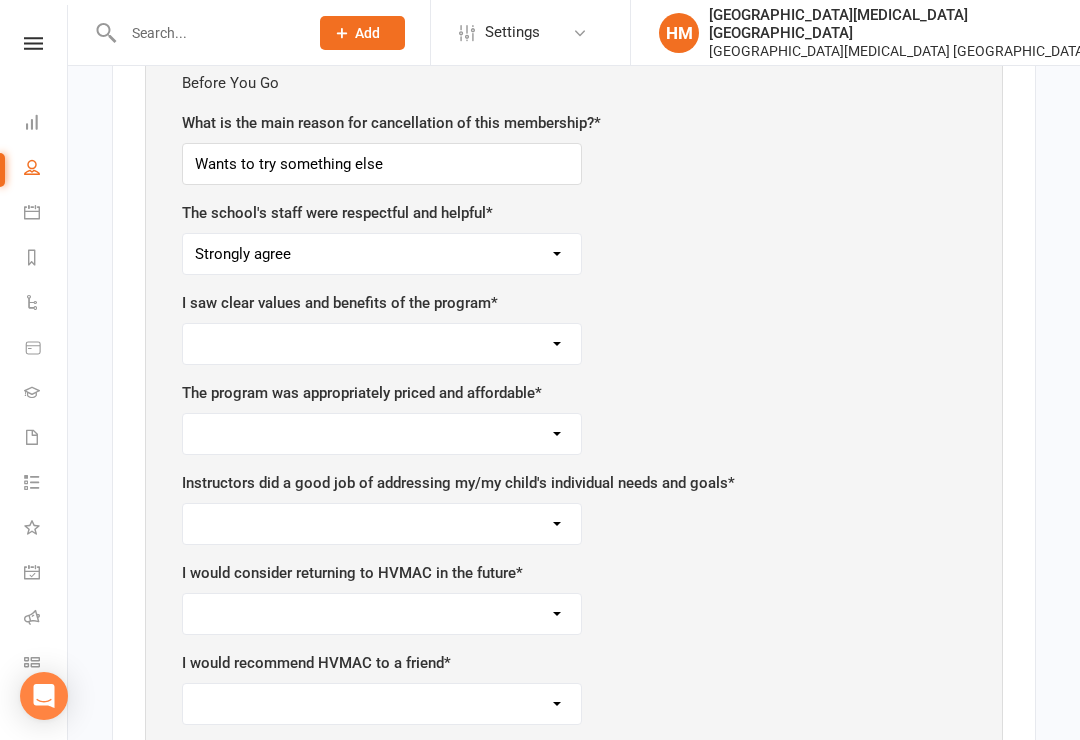 click on "Strongly agree Agree Neutral Disagree Strongly disagree" at bounding box center (382, 344) 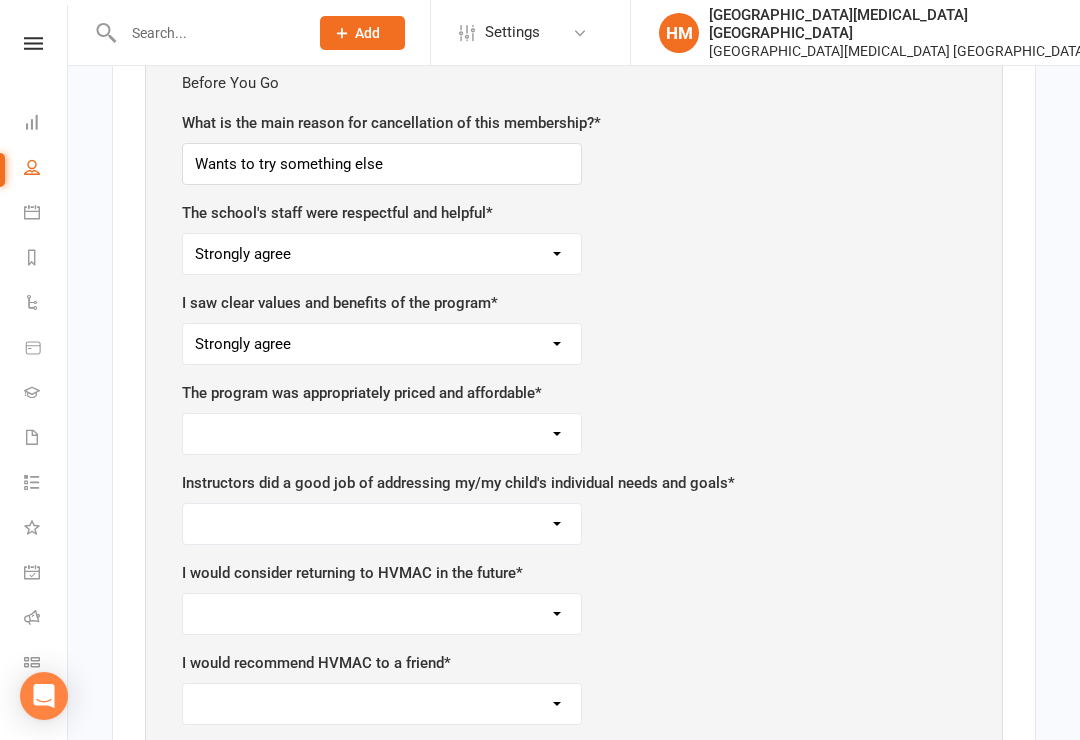 click on "Strongly agree Agree Neutral Disagree Strongly disagree" at bounding box center [382, 434] 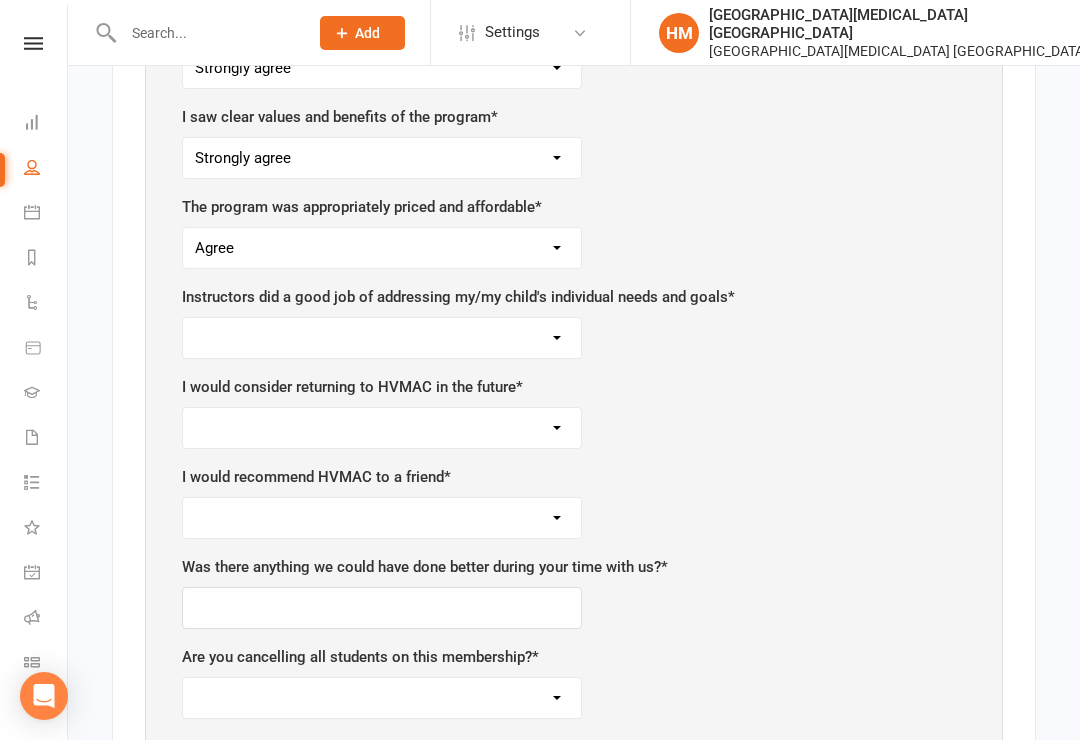 scroll, scrollTop: 1542, scrollLeft: 0, axis: vertical 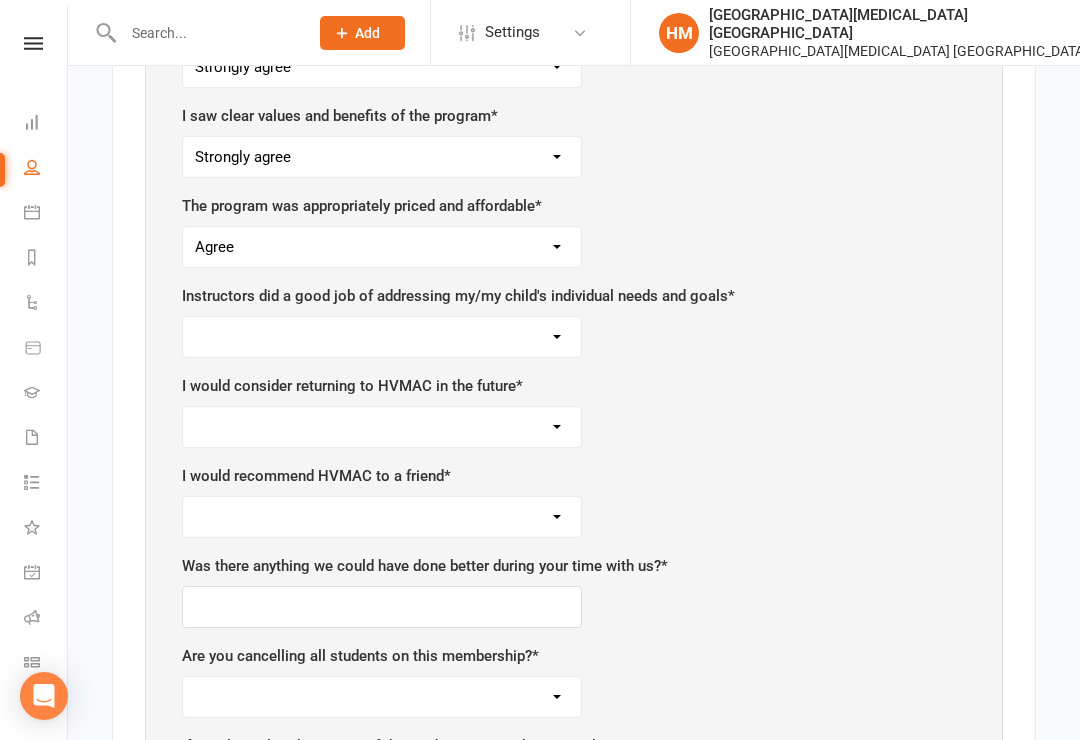 click on "Strongly agree Agree Neutral Disagree Strongly disagree" at bounding box center [382, 337] 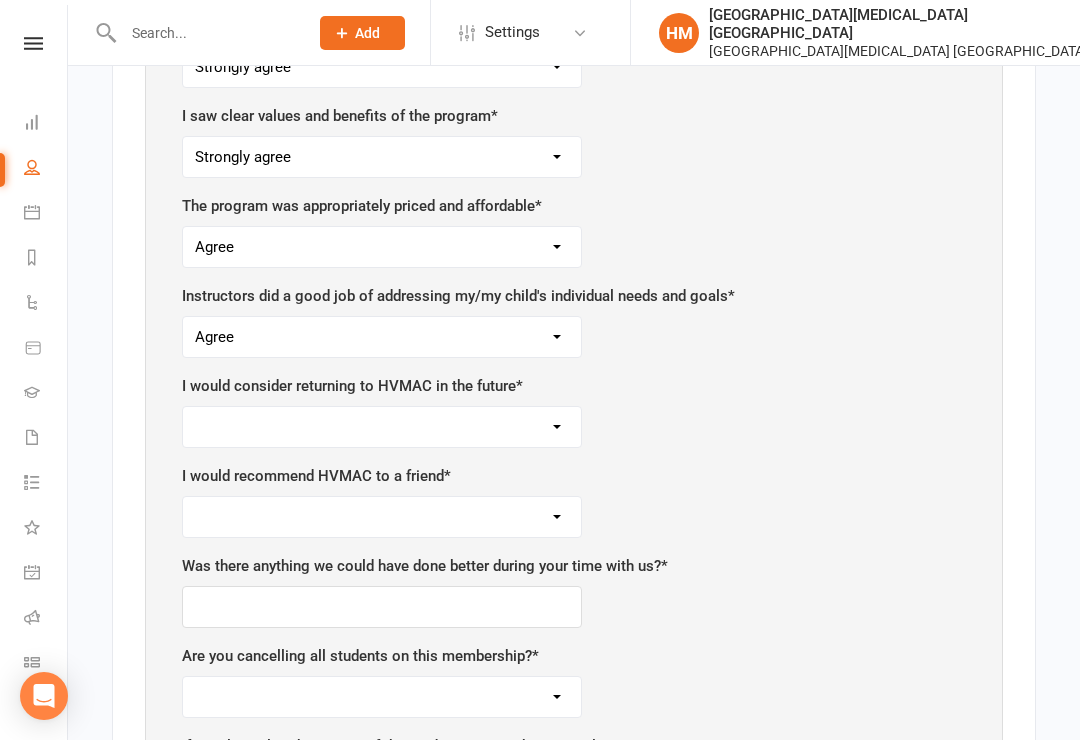 click on "Strongly agree Agree Neutral Disagree Strongly disagree" at bounding box center (382, 427) 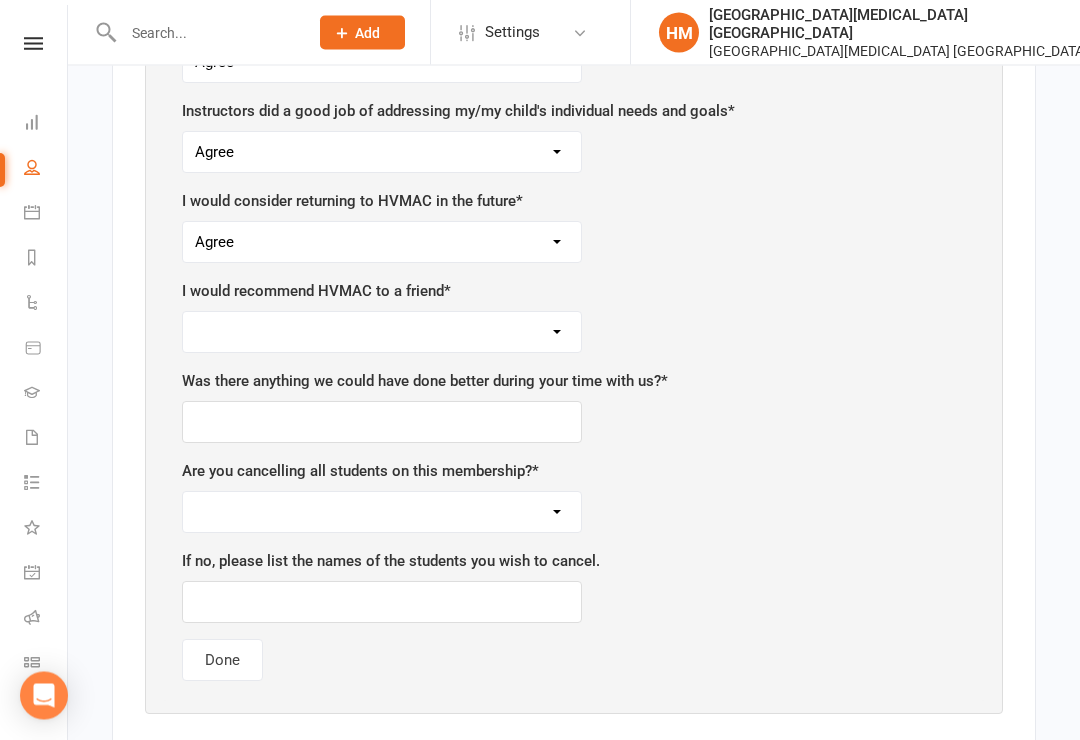 scroll, scrollTop: 1737, scrollLeft: 0, axis: vertical 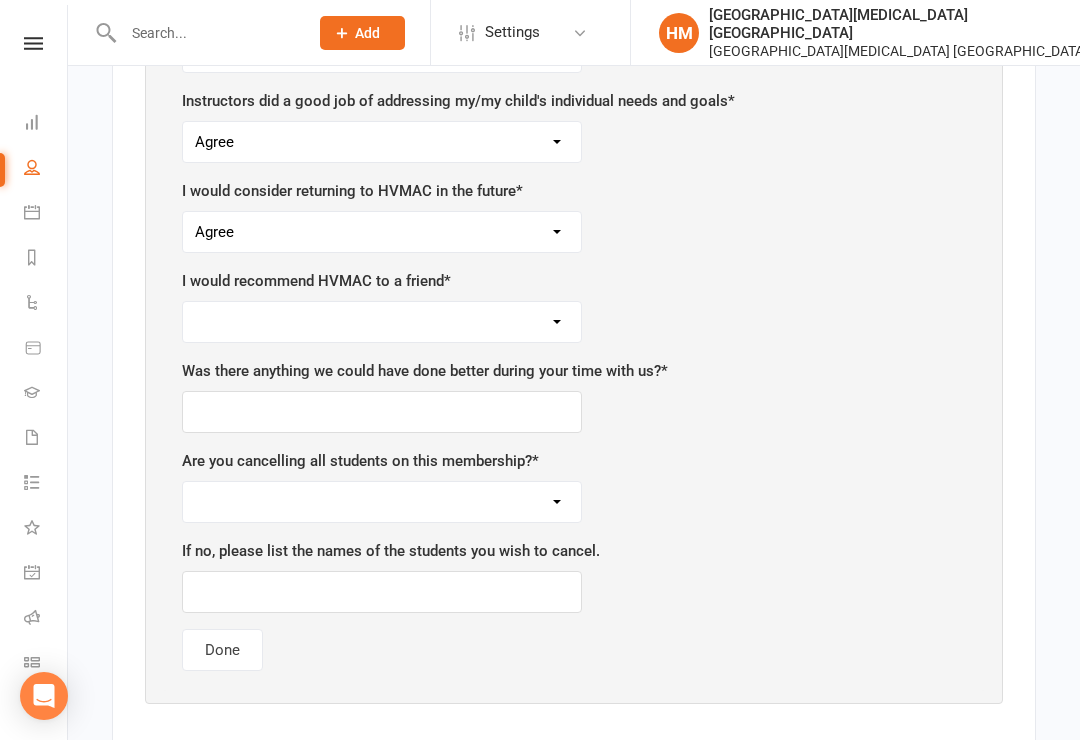 click on "Strongly agree Agree Neutral Disagree Strongly disagree" at bounding box center (382, 322) 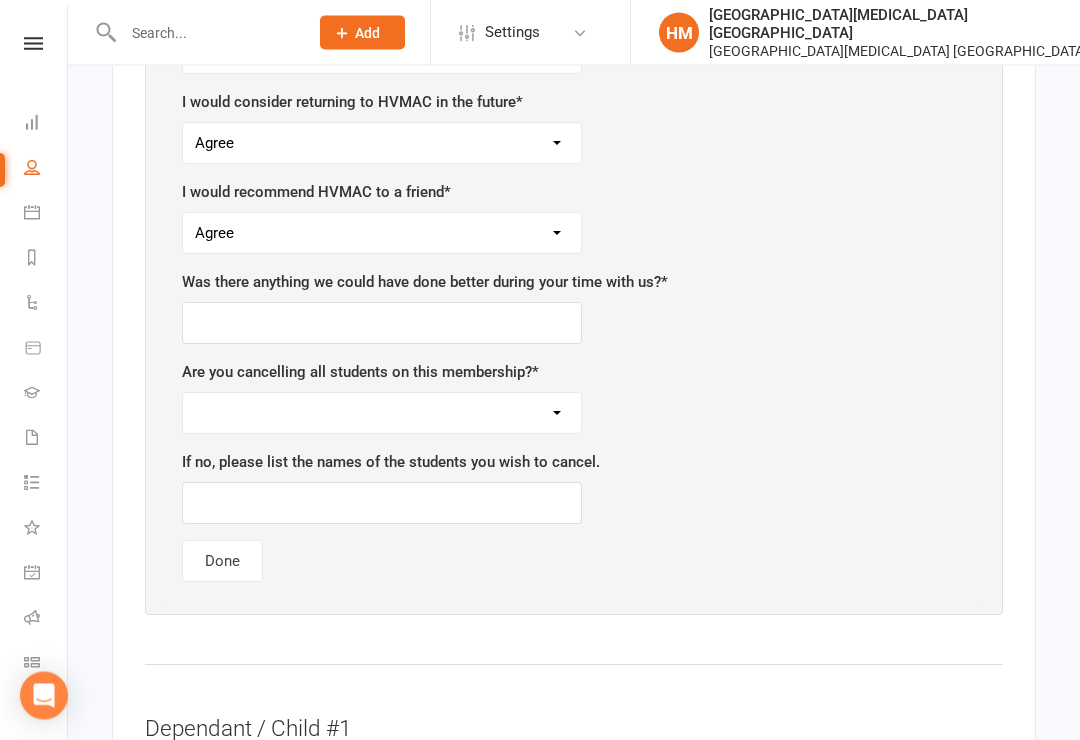 scroll, scrollTop: 1839, scrollLeft: 0, axis: vertical 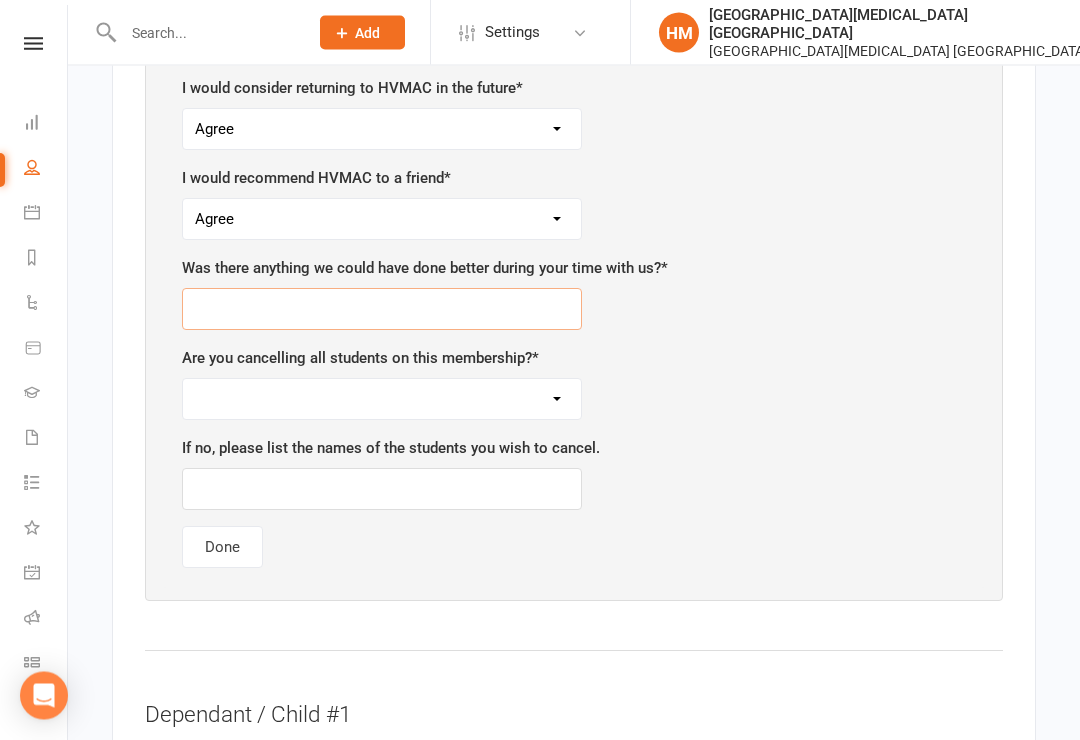 click at bounding box center (382, 310) 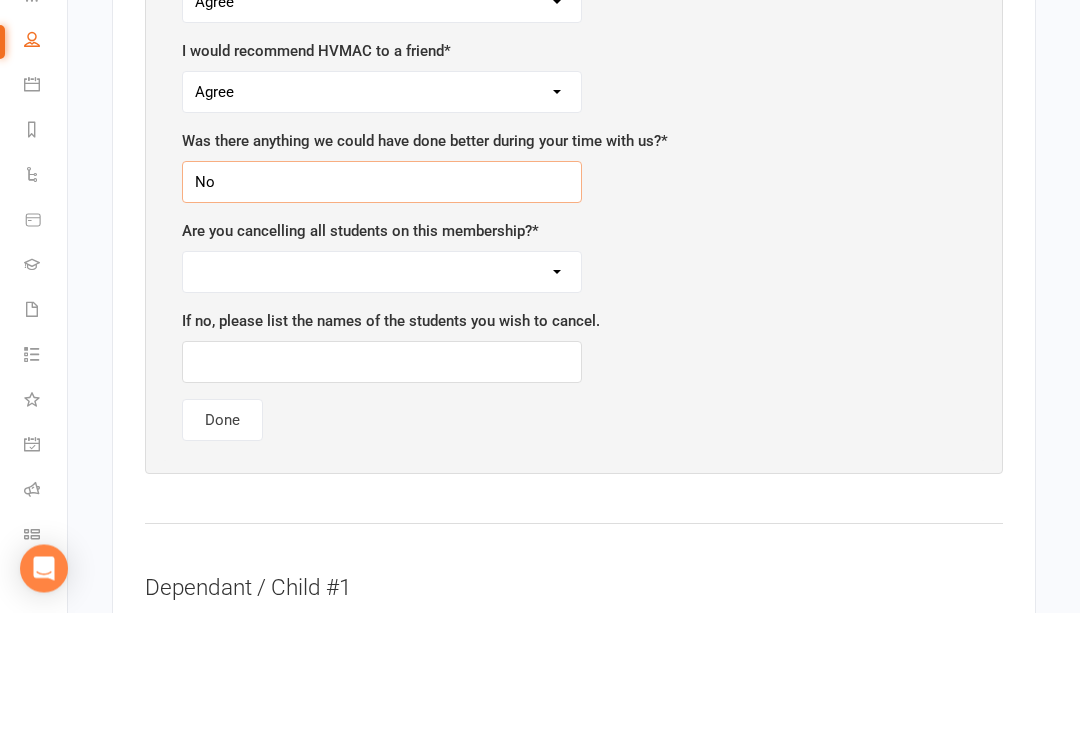 type on "No" 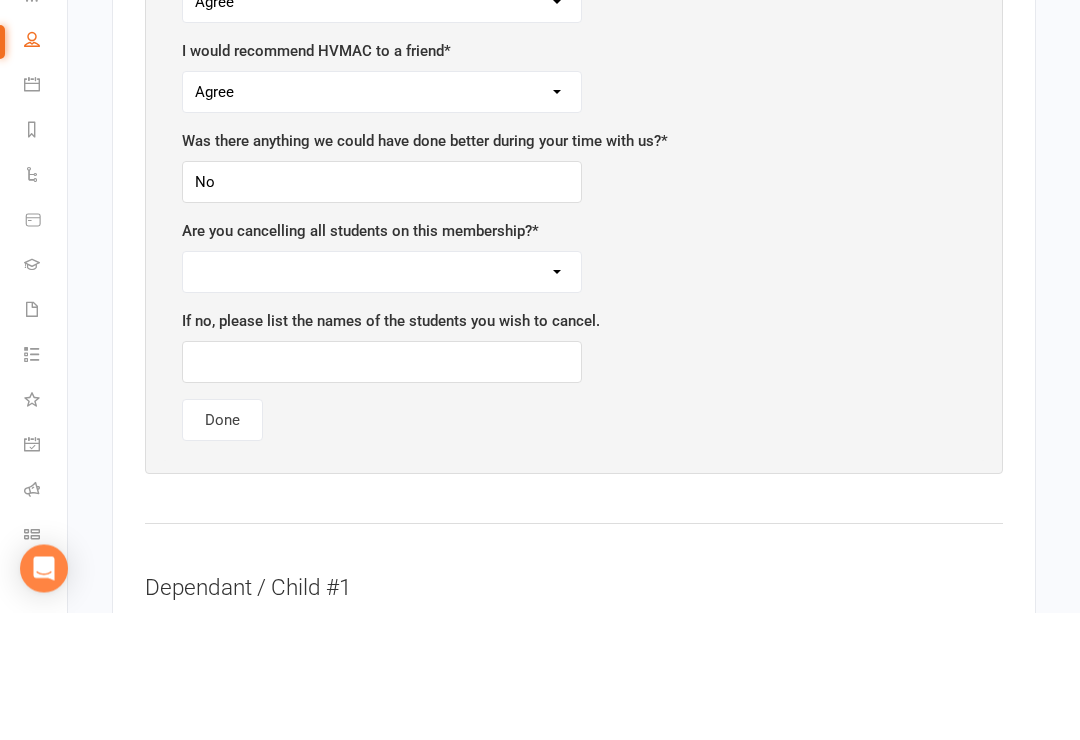 click on "Yes No" at bounding box center [382, 400] 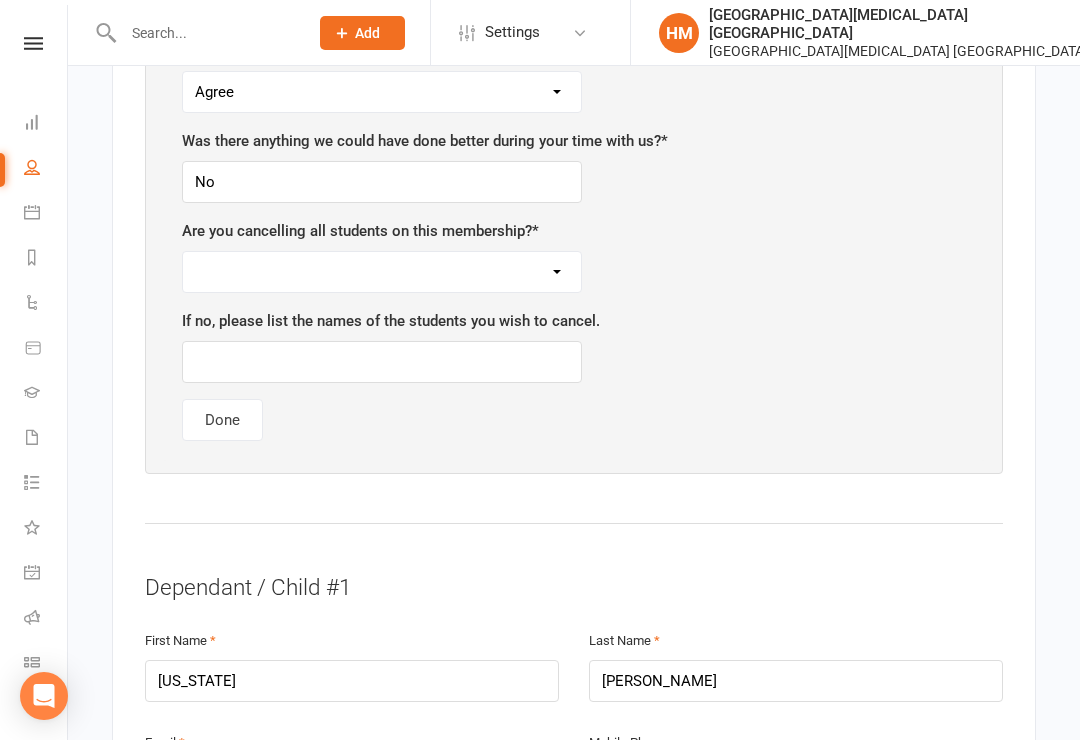 select on "Yes" 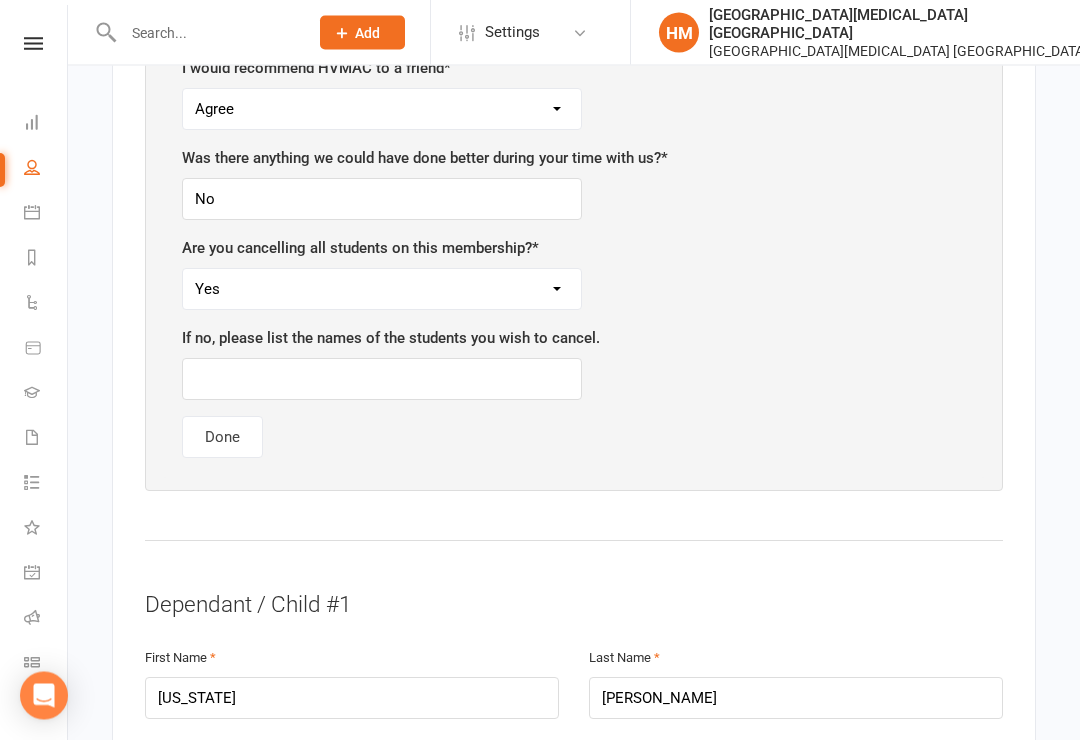 click on "Yes No" at bounding box center [382, 290] 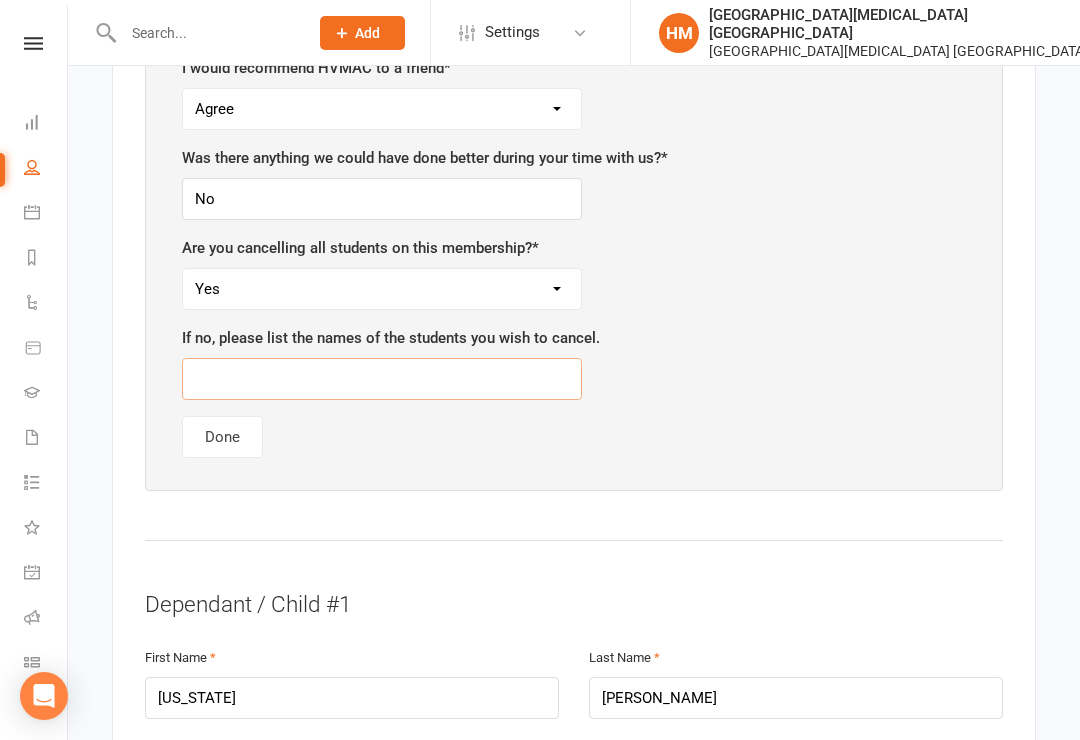click at bounding box center (382, 379) 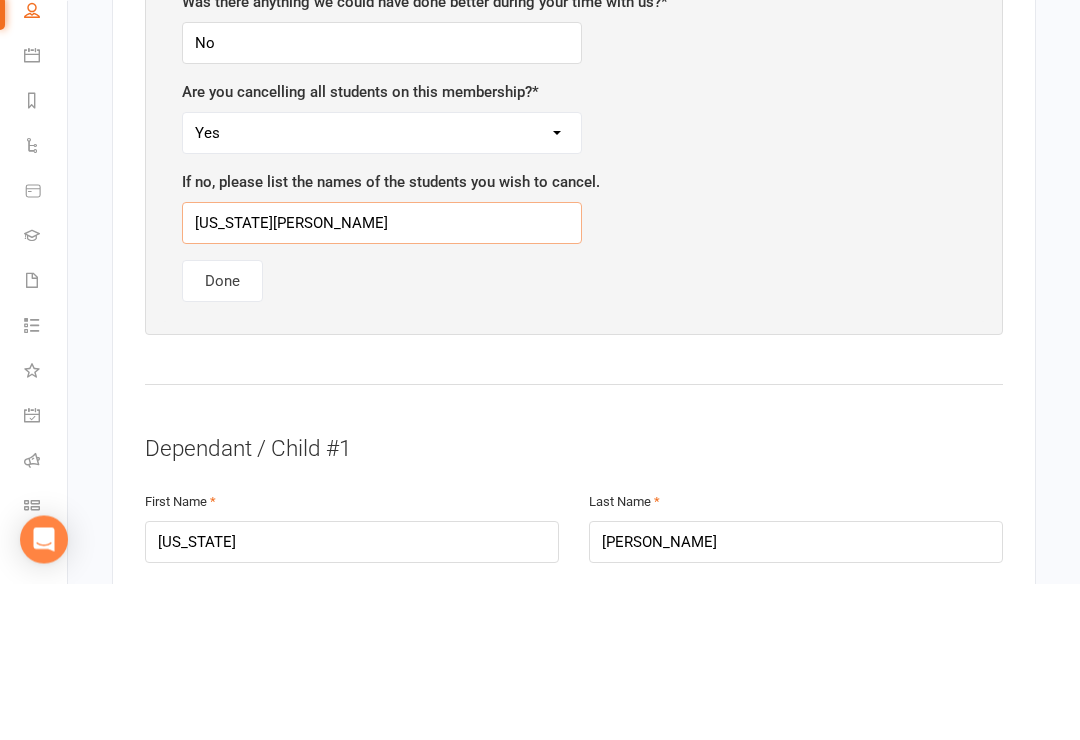 click on "[US_STATE][PERSON_NAME]" at bounding box center [382, 380] 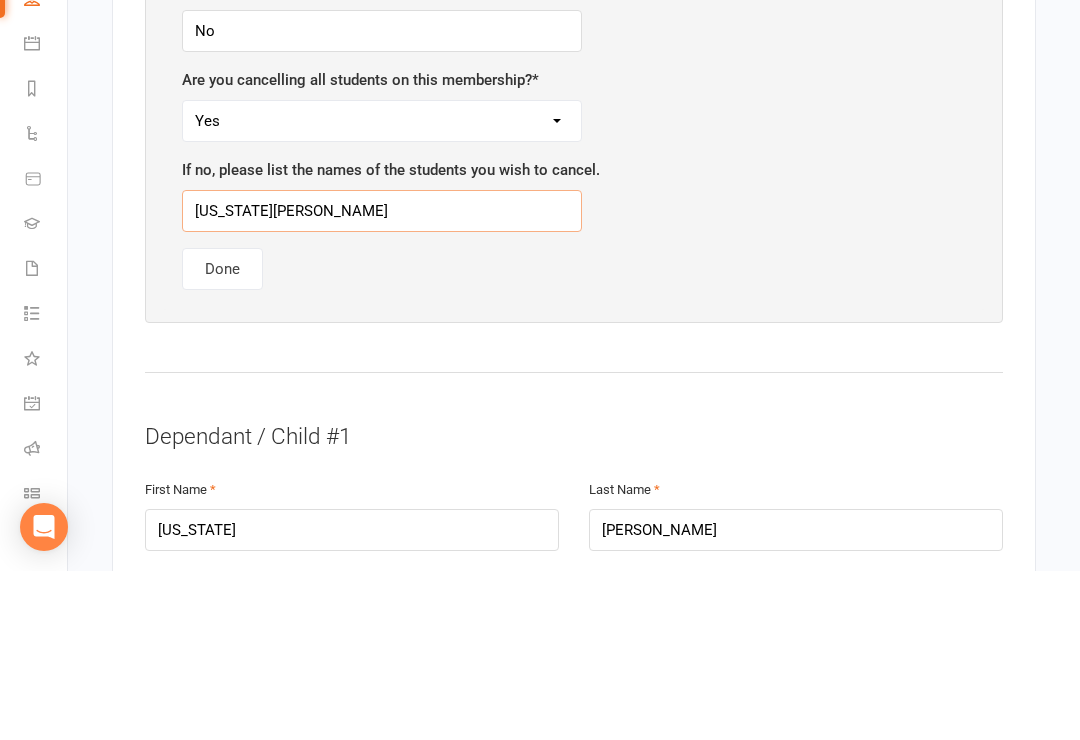 type on "[US_STATE][PERSON_NAME]" 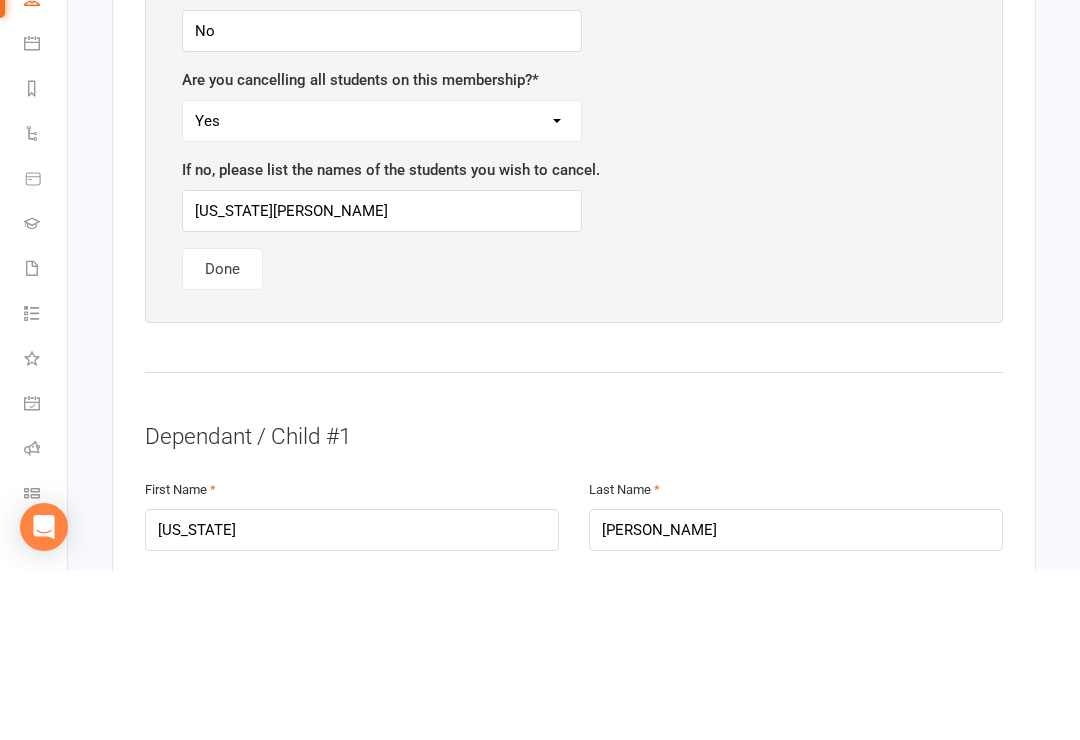 click on "Done" at bounding box center (222, 438) 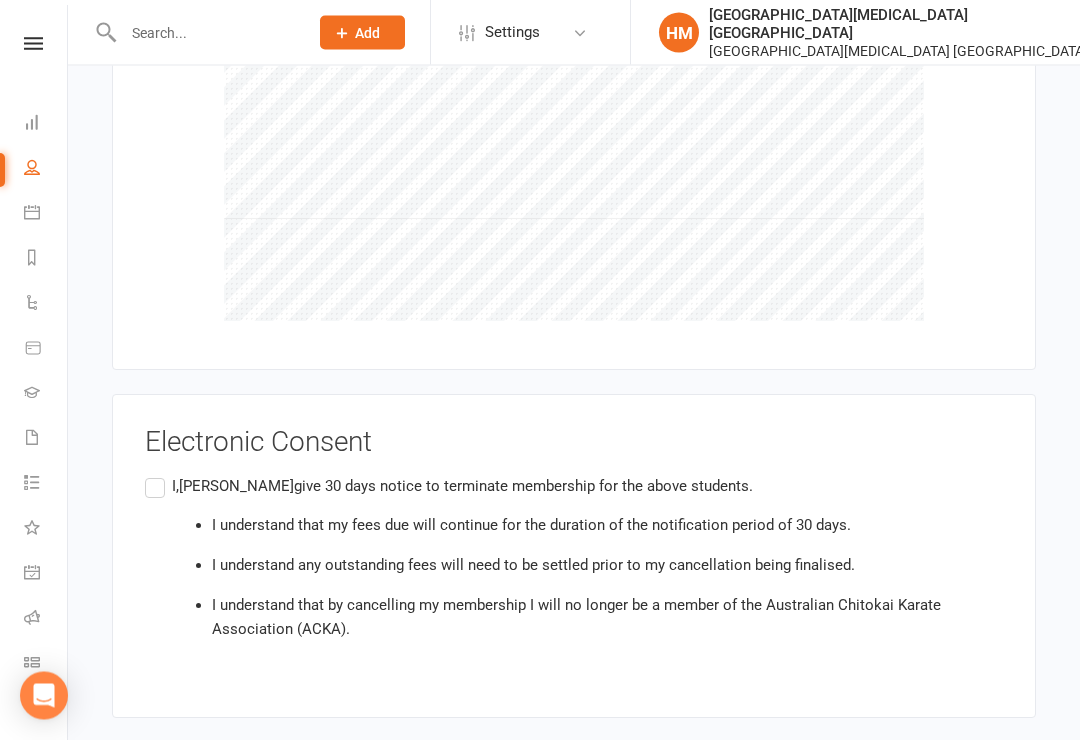 scroll, scrollTop: 2265, scrollLeft: 0, axis: vertical 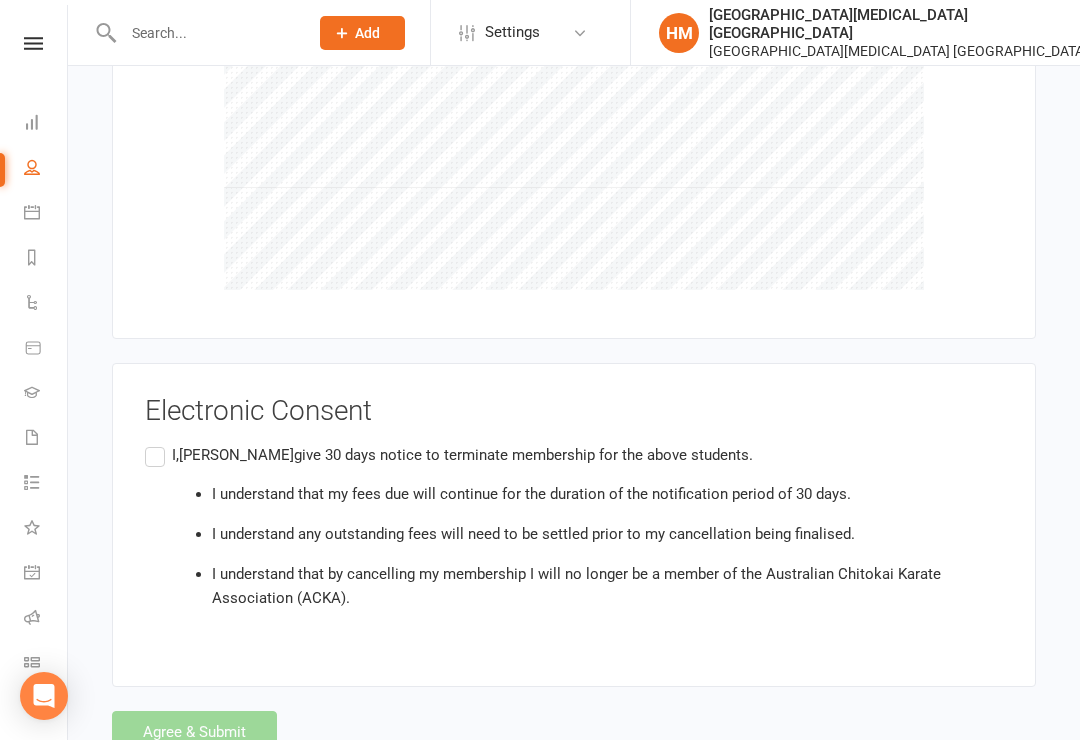 click on "I,  [PERSON_NAME]  give 30 days notice to terminate membership for the above students.  I understand that my fees due will continue for the duration of the notification period of 30 days. I understand any outstanding fees will need to be settled prior to my cancellation being finalised.  I understand that by cancelling my membership I will no longer be a member of the Australian Chitokai Karate Association (ACKA)." at bounding box center [574, 534] 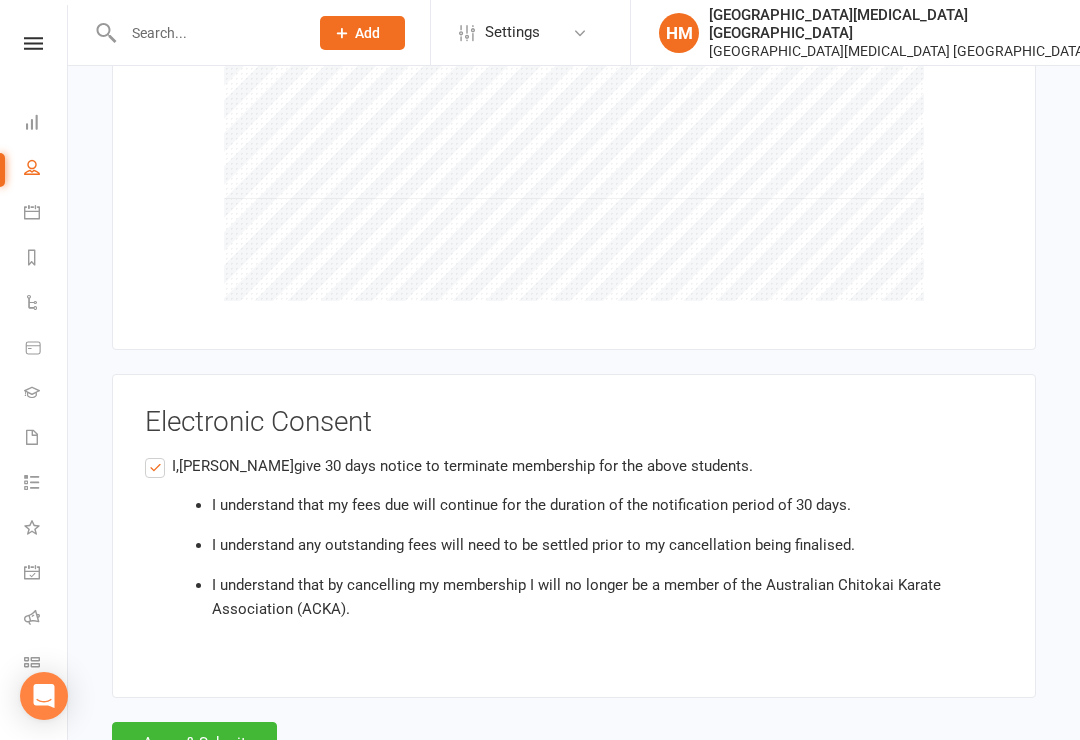 scroll, scrollTop: 2265, scrollLeft: 0, axis: vertical 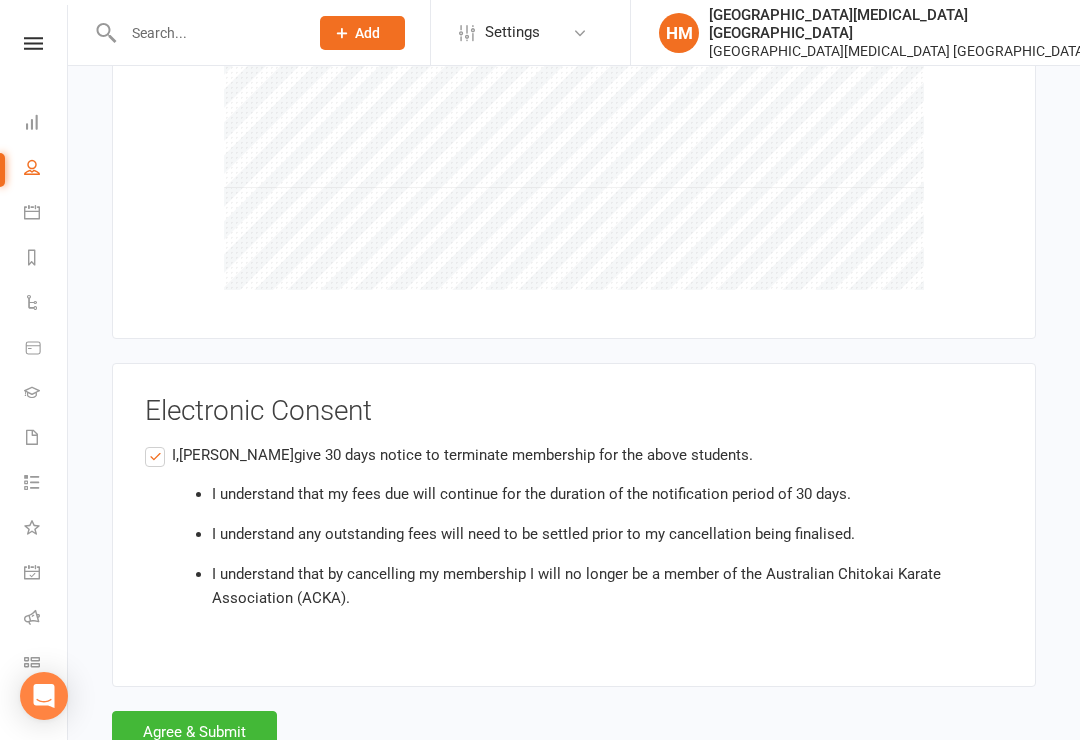 click on "Agree & Submit" at bounding box center [194, 732] 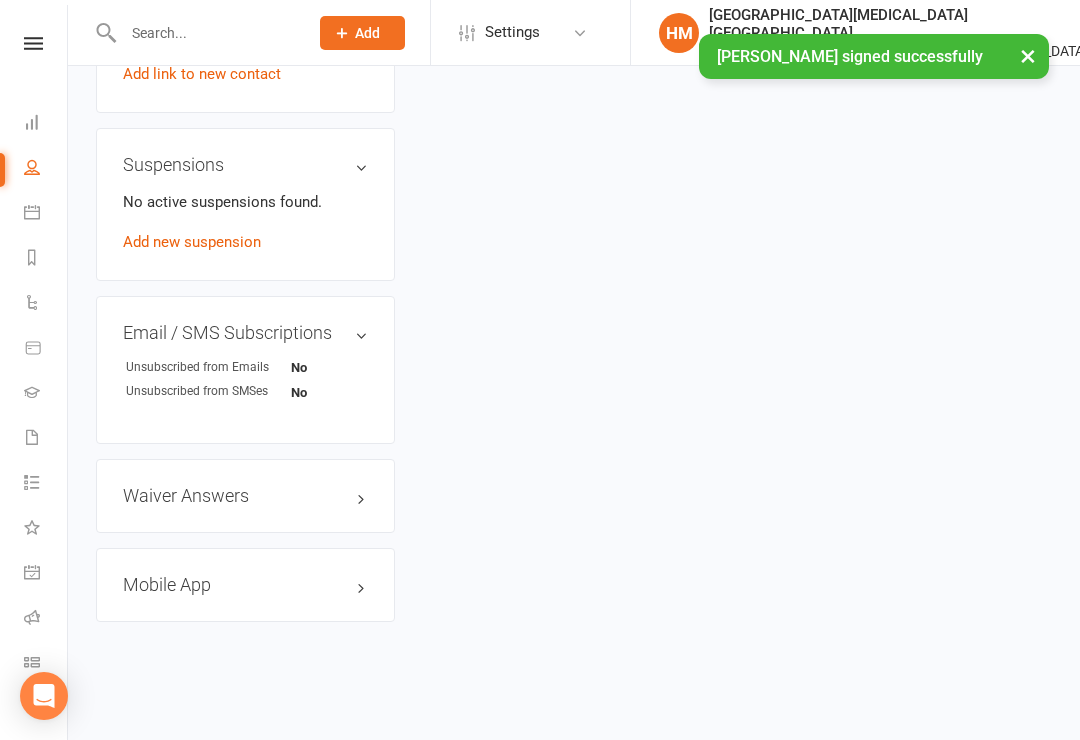 scroll, scrollTop: 0, scrollLeft: 0, axis: both 